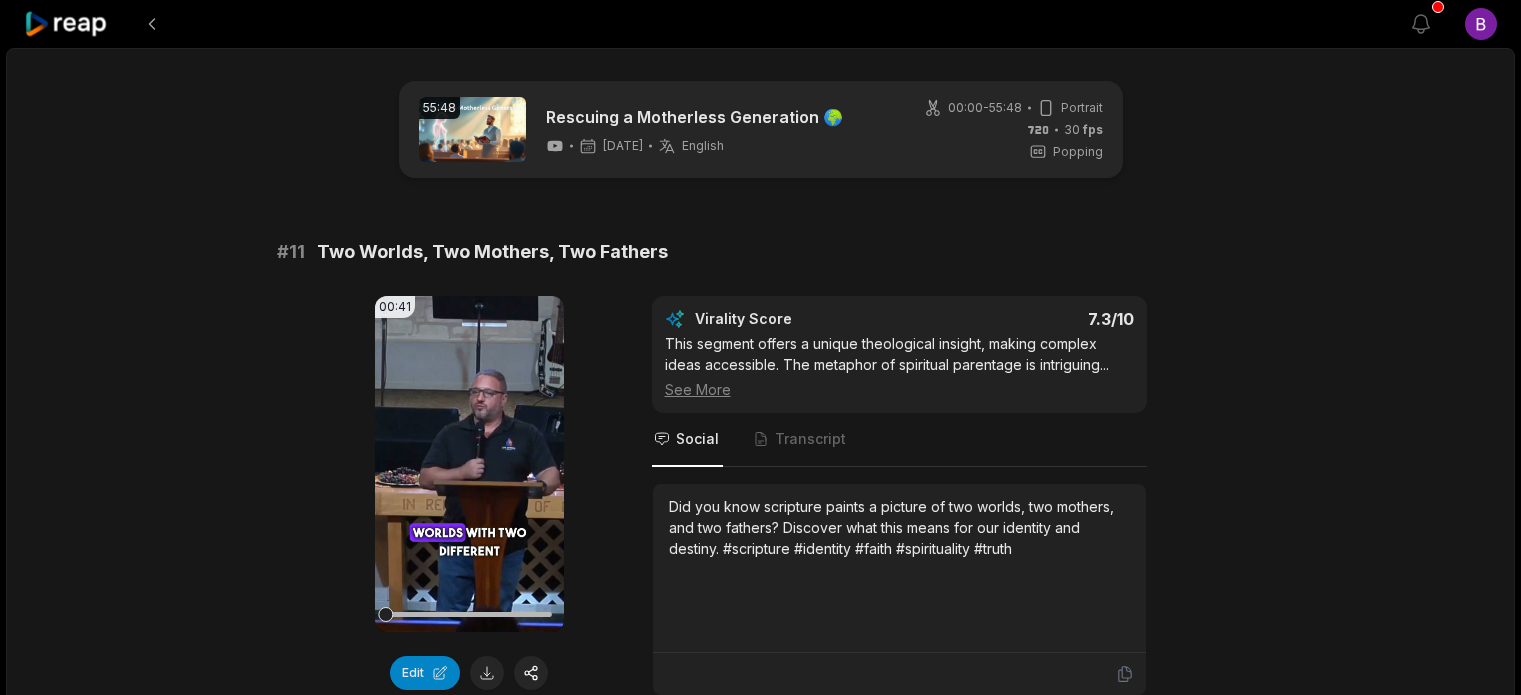 scroll, scrollTop: 4081, scrollLeft: 0, axis: vertical 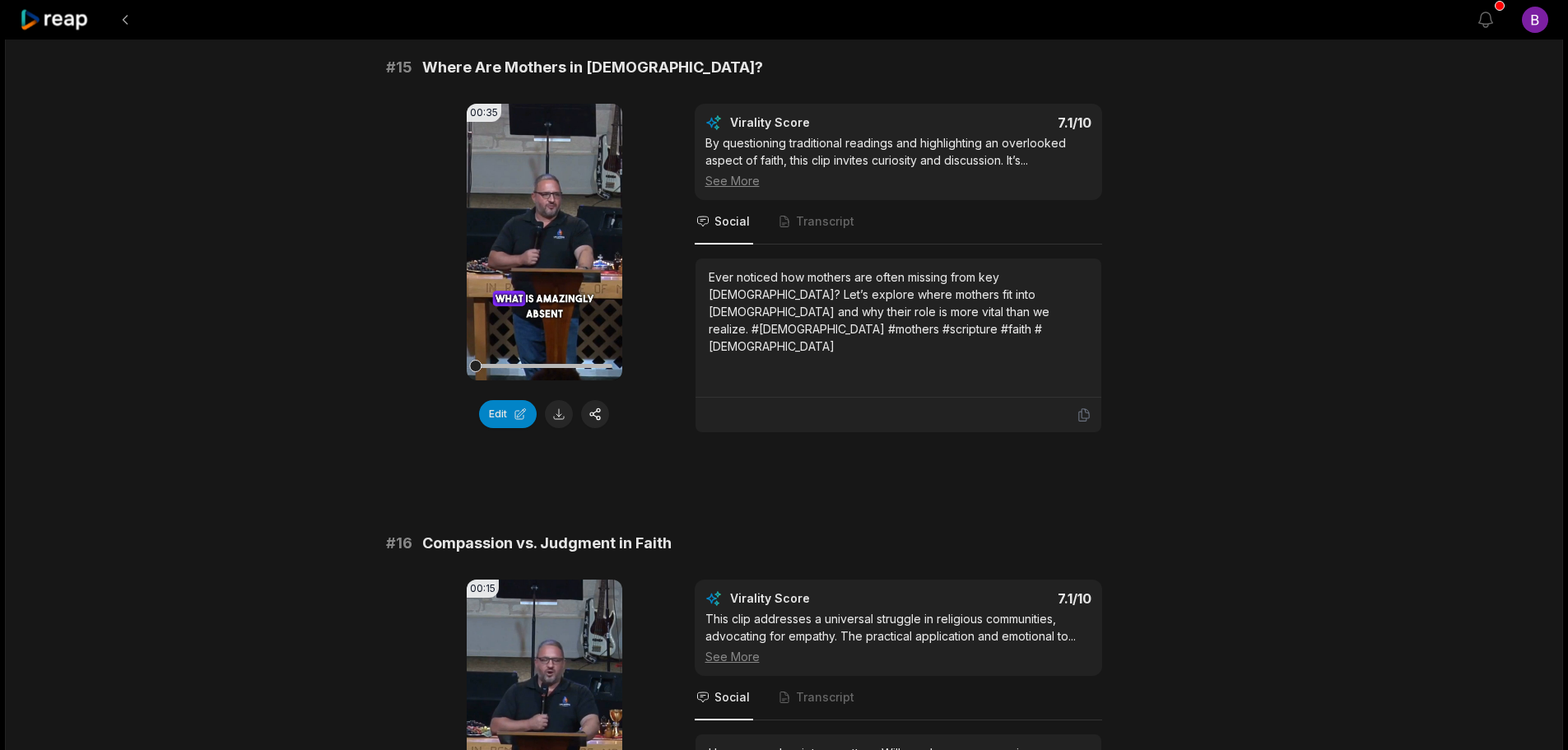click 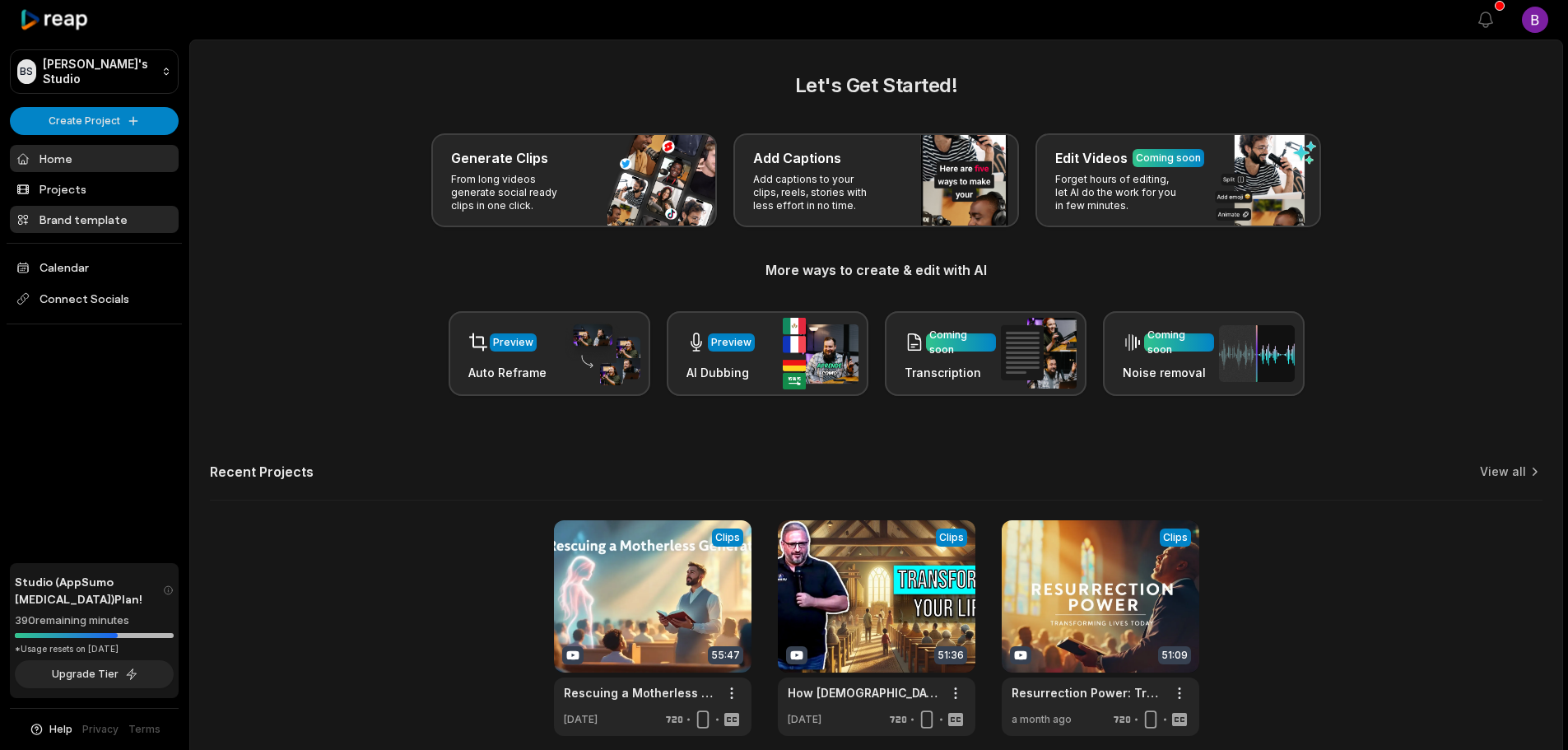 scroll, scrollTop: 0, scrollLeft: 0, axis: both 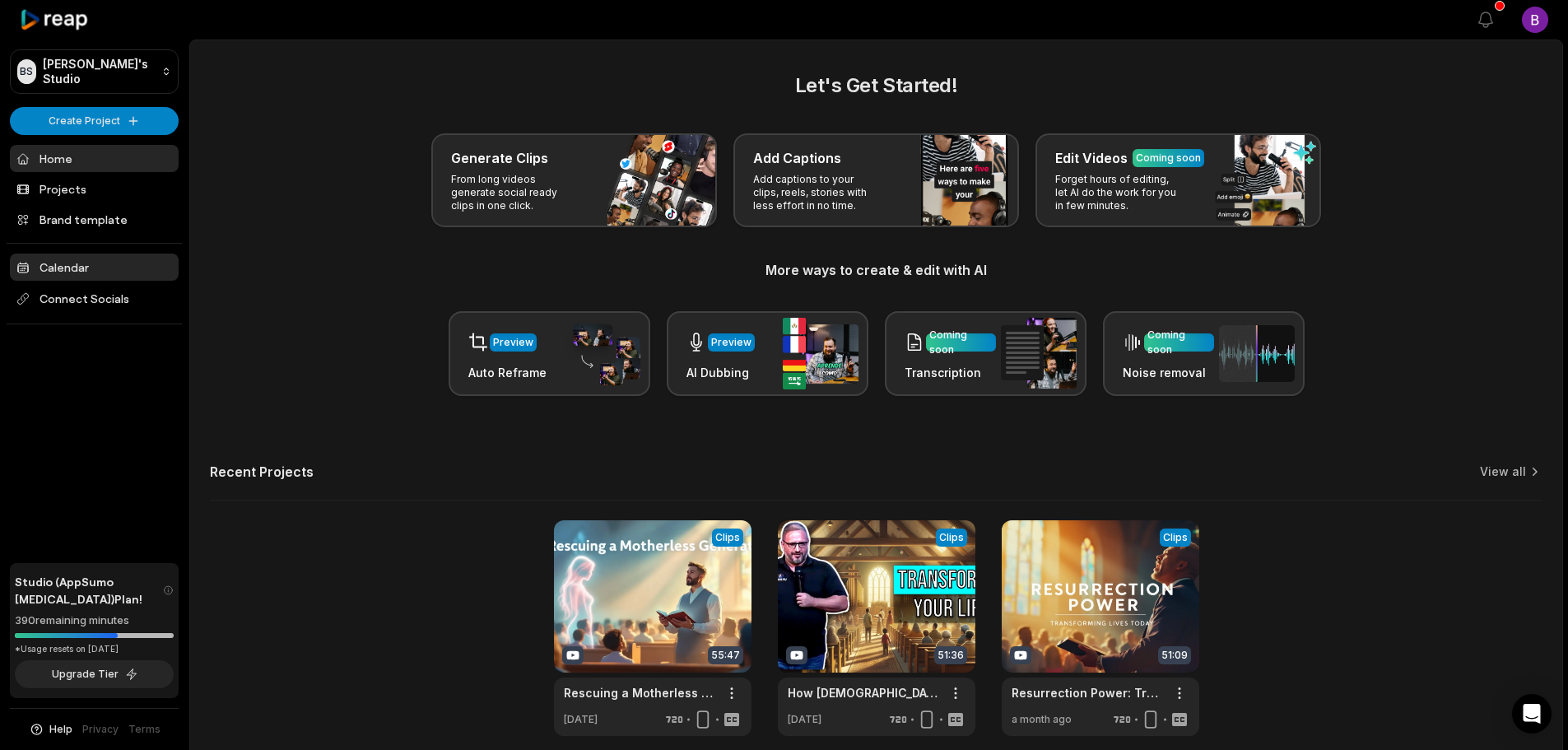 click on "Calendar" at bounding box center [94, 267] 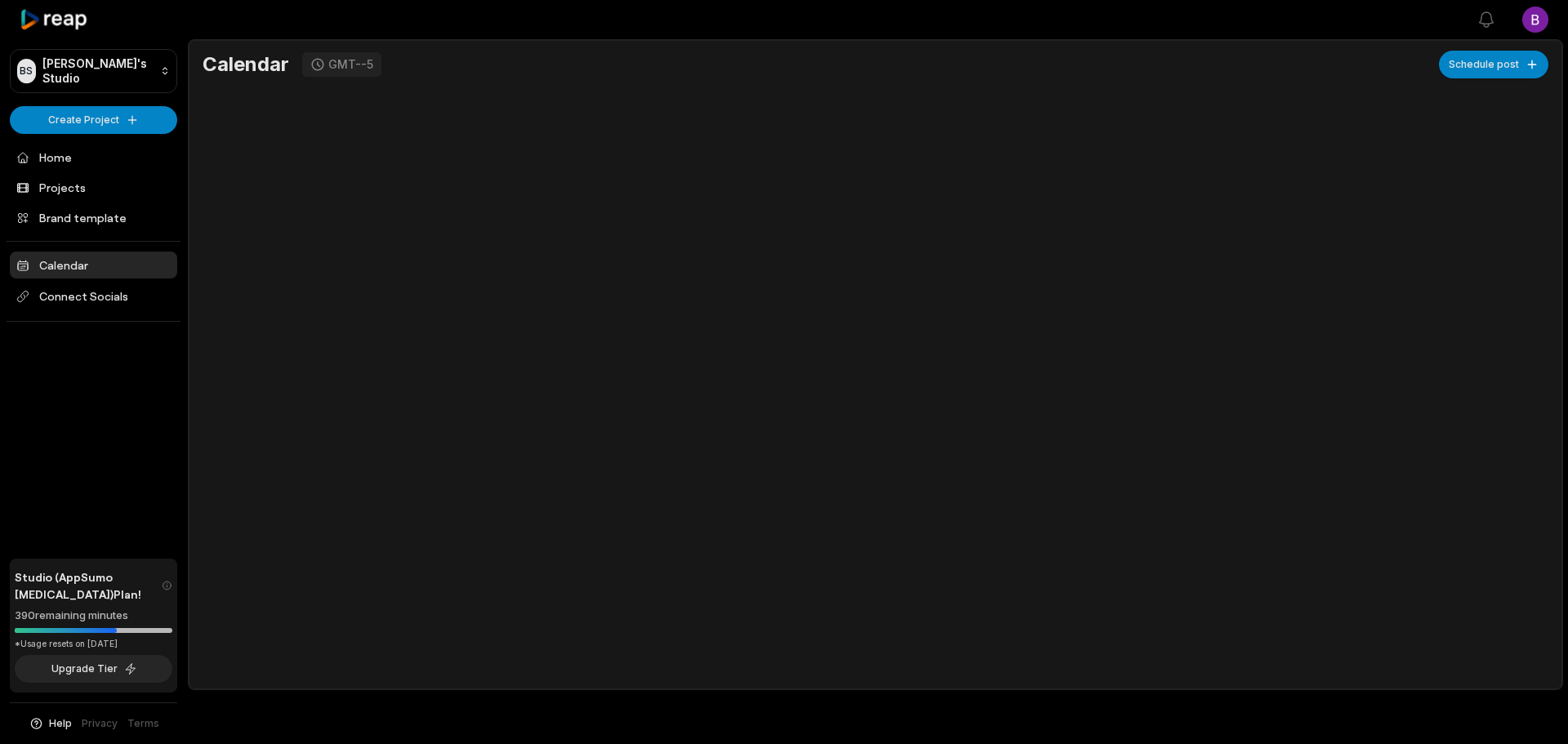 scroll, scrollTop: 0, scrollLeft: 0, axis: both 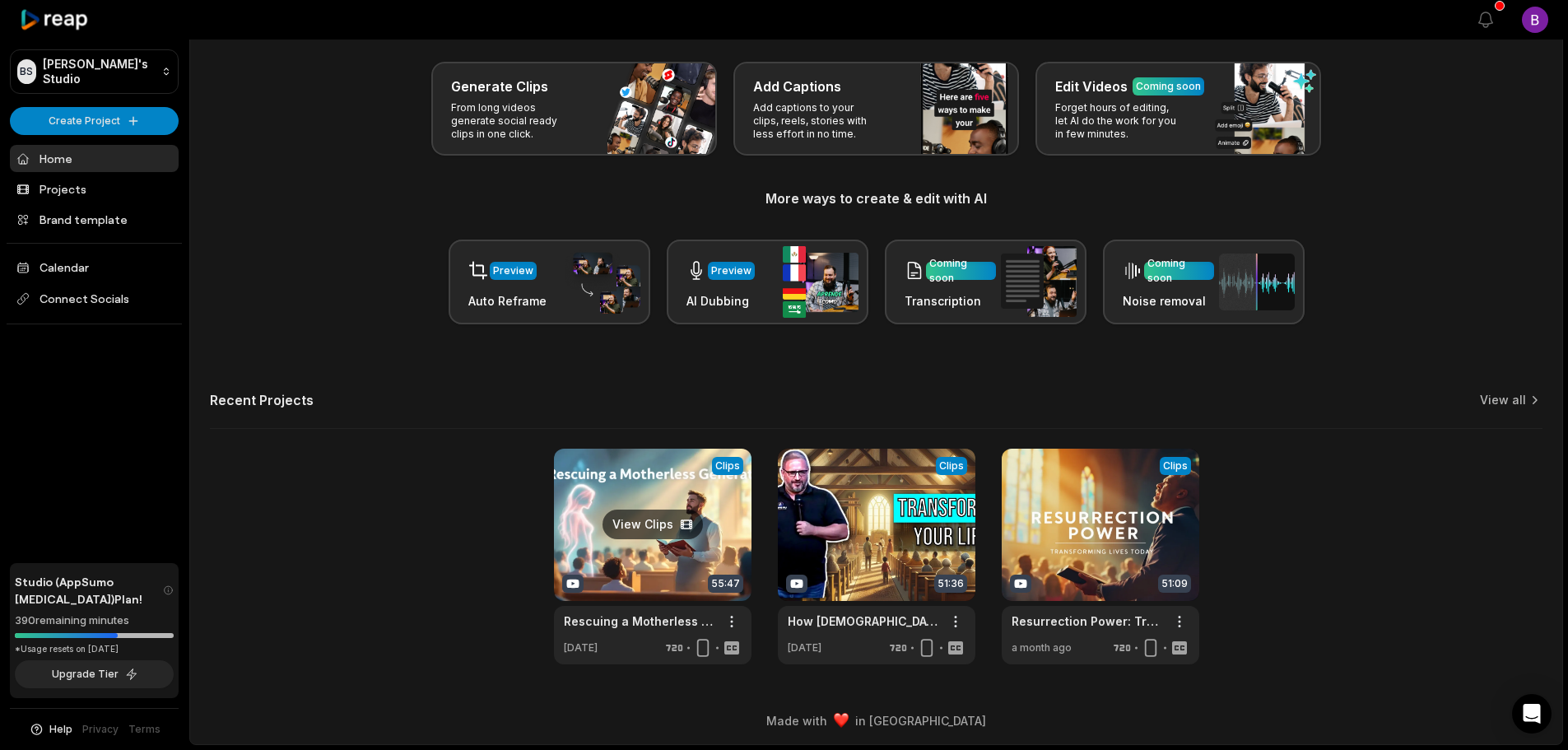 click at bounding box center (653, 557) 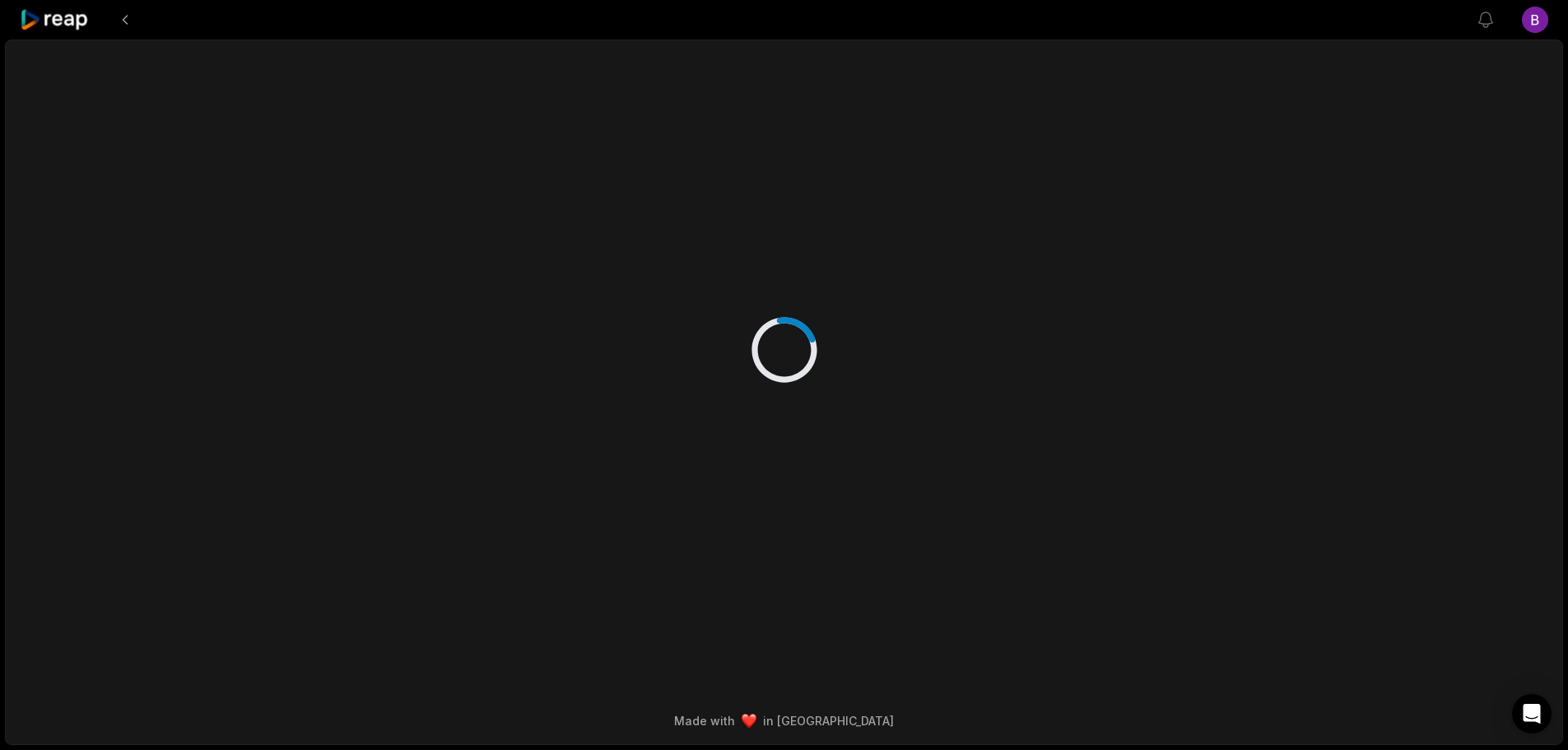 scroll, scrollTop: 0, scrollLeft: 0, axis: both 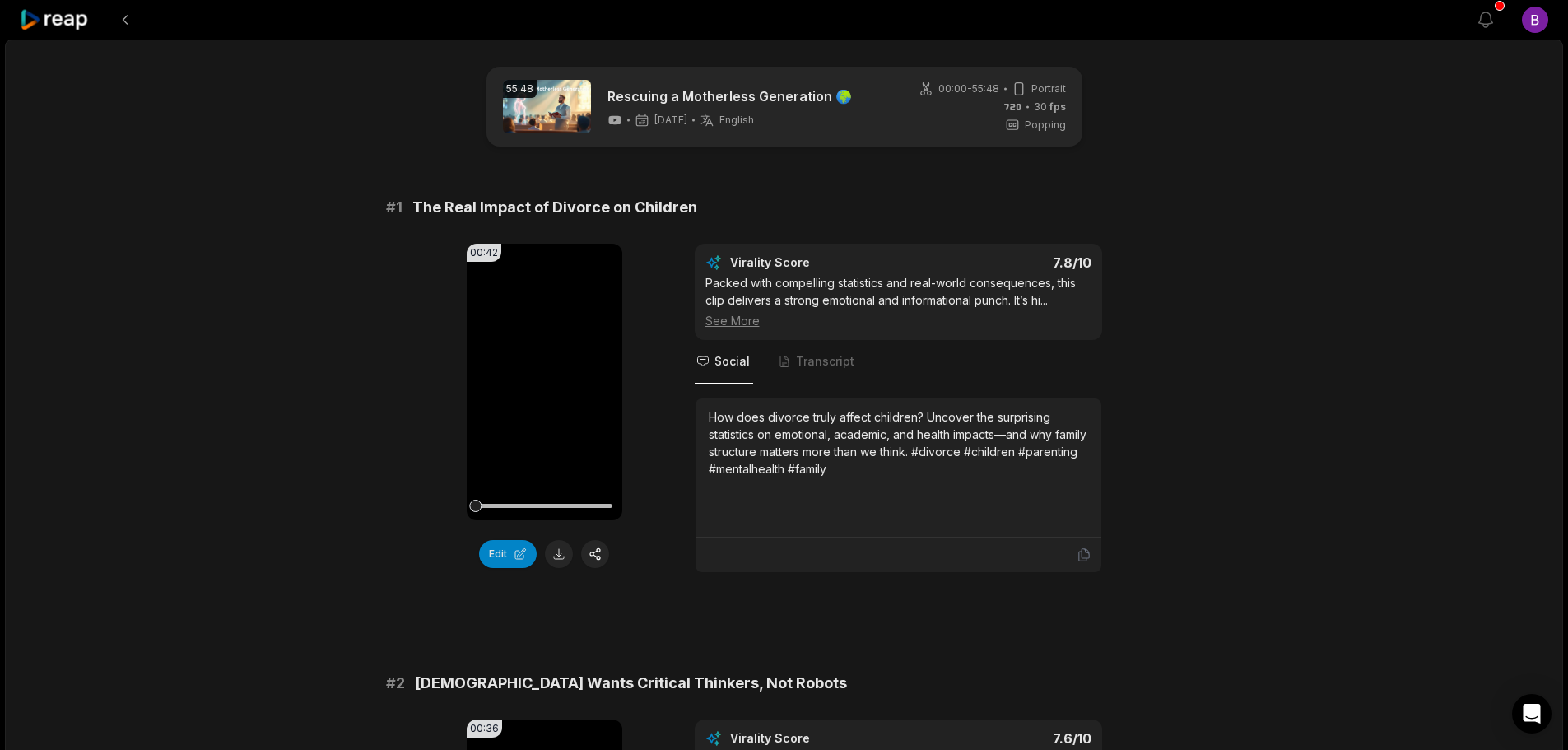 click 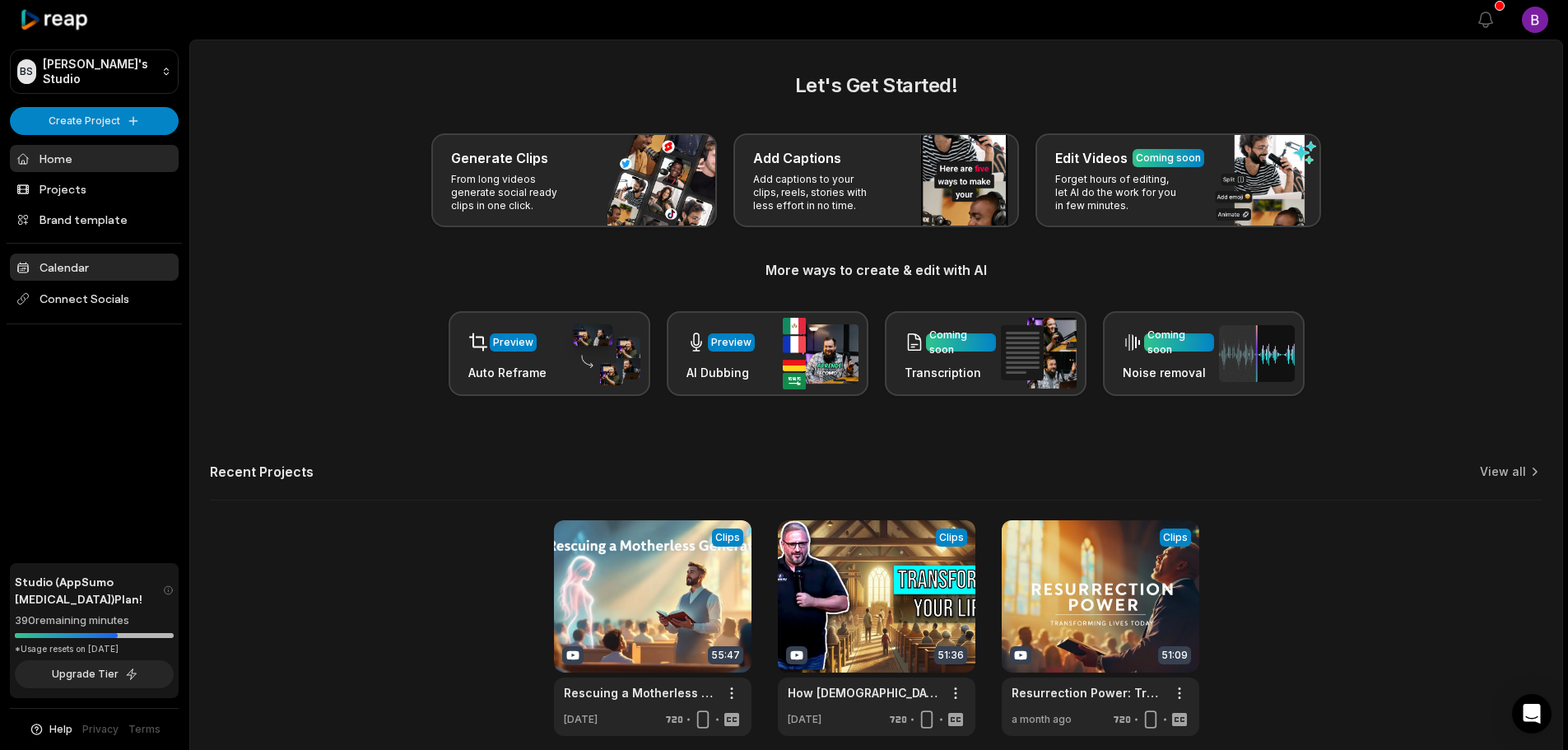 click on "Calendar" at bounding box center [94, 267] 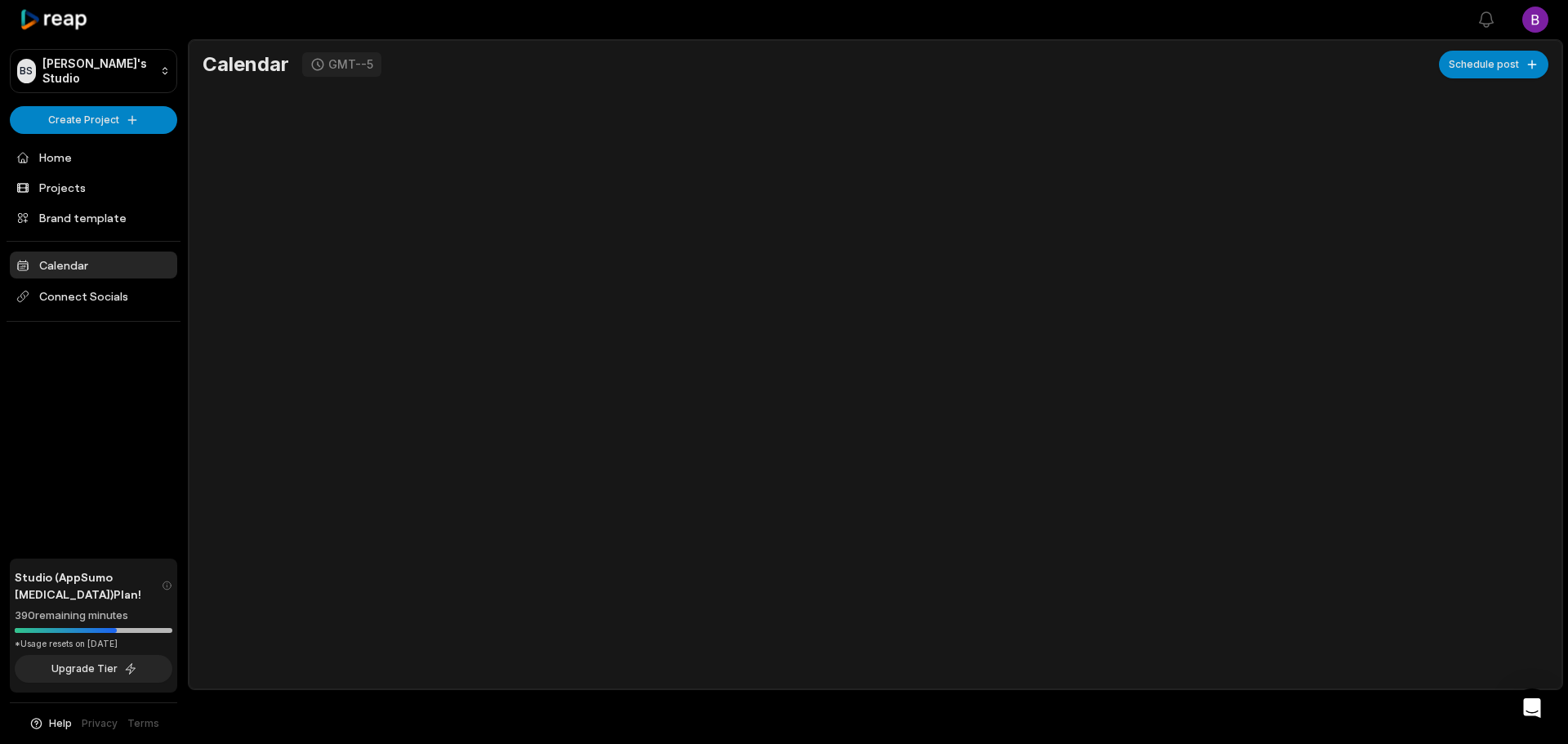 scroll, scrollTop: 0, scrollLeft: 0, axis: both 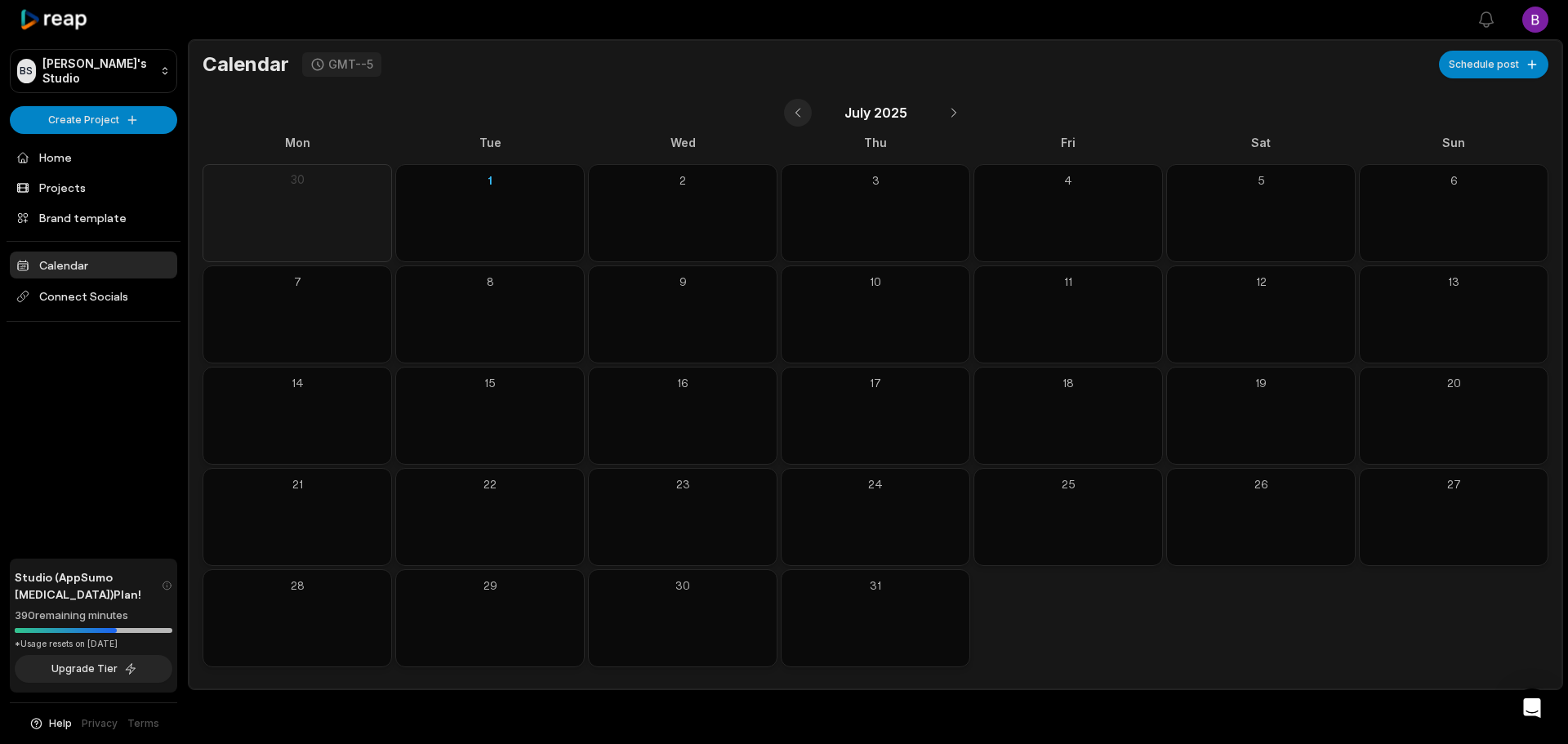 click at bounding box center [798, 113] 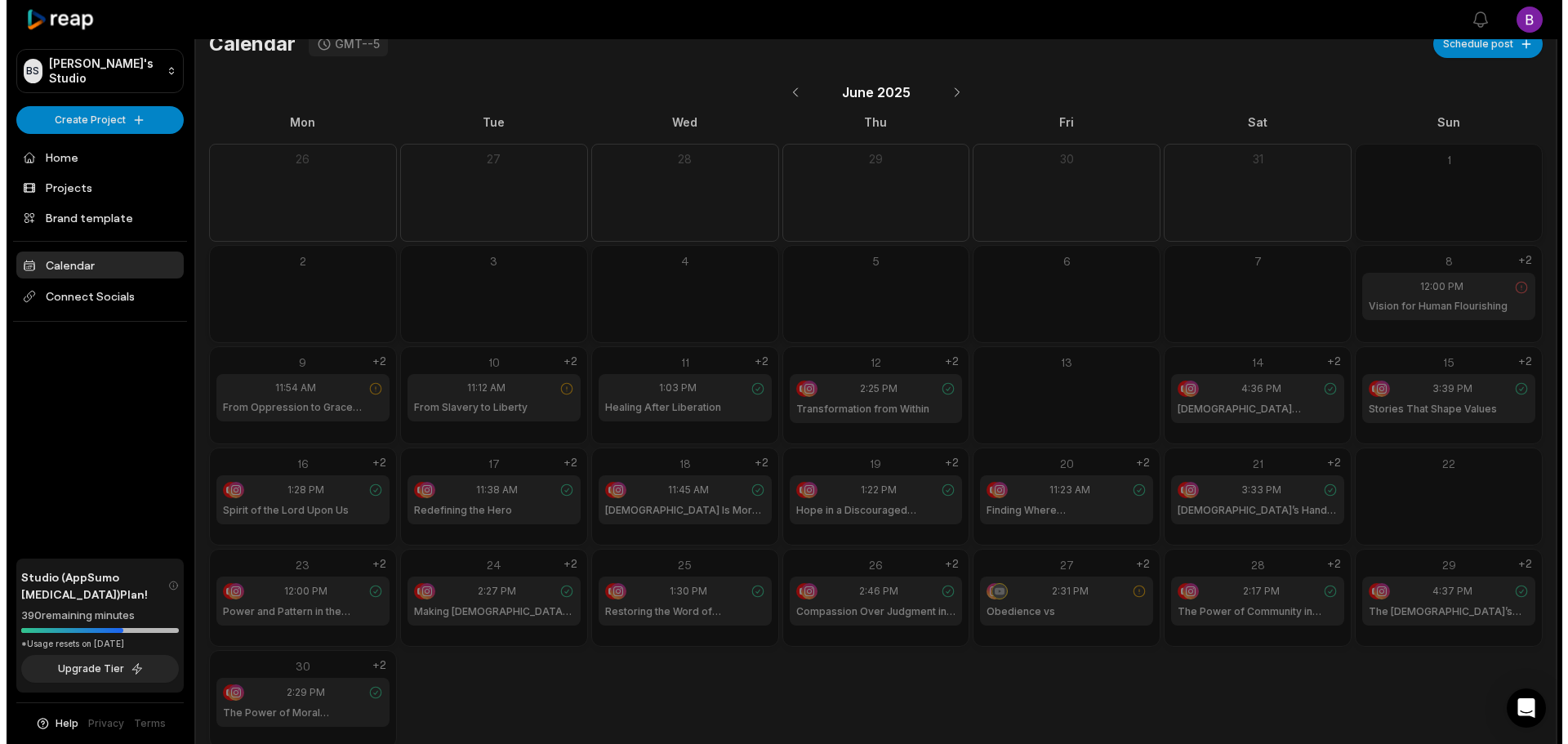scroll, scrollTop: 52, scrollLeft: 0, axis: vertical 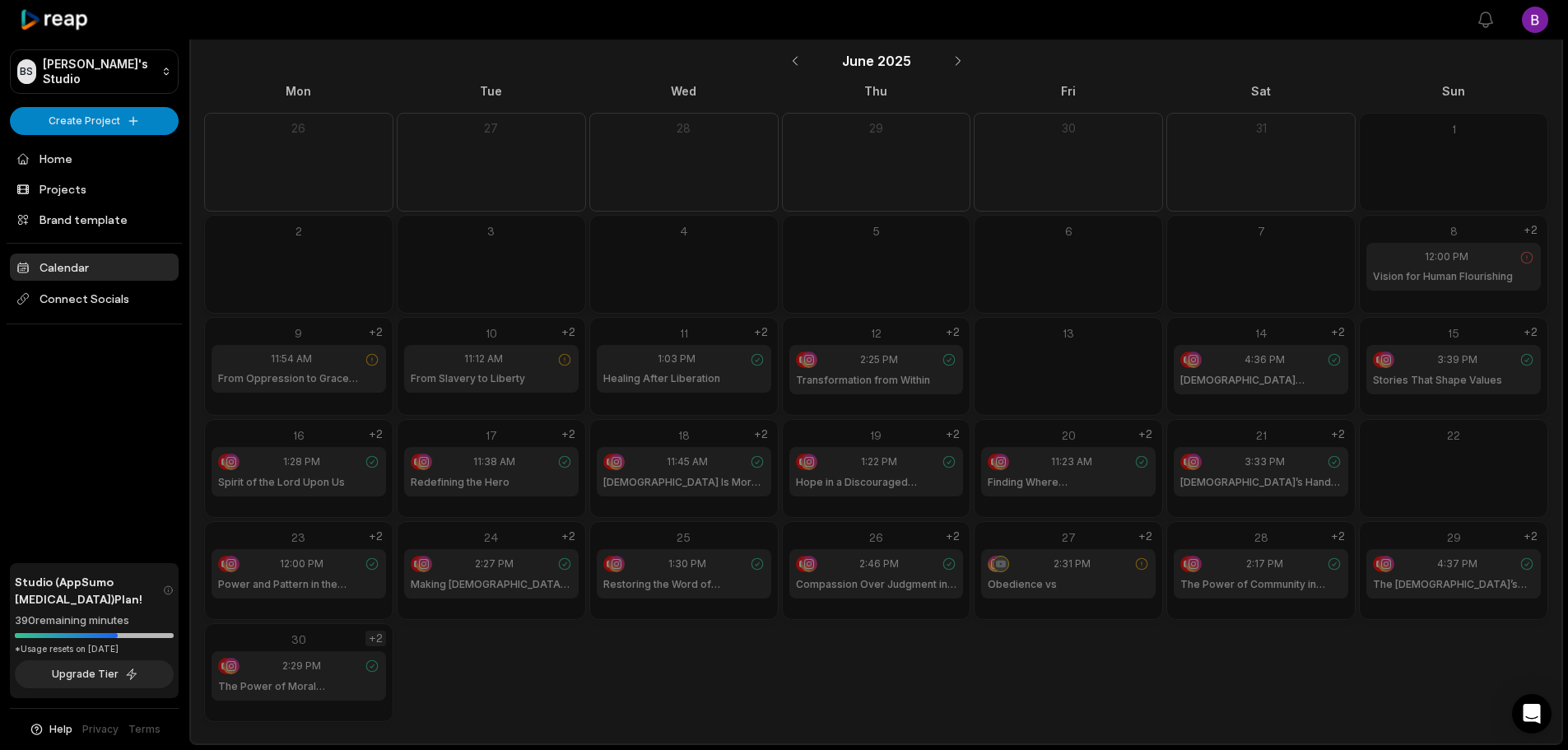 click on "+2" at bounding box center (375, 638) 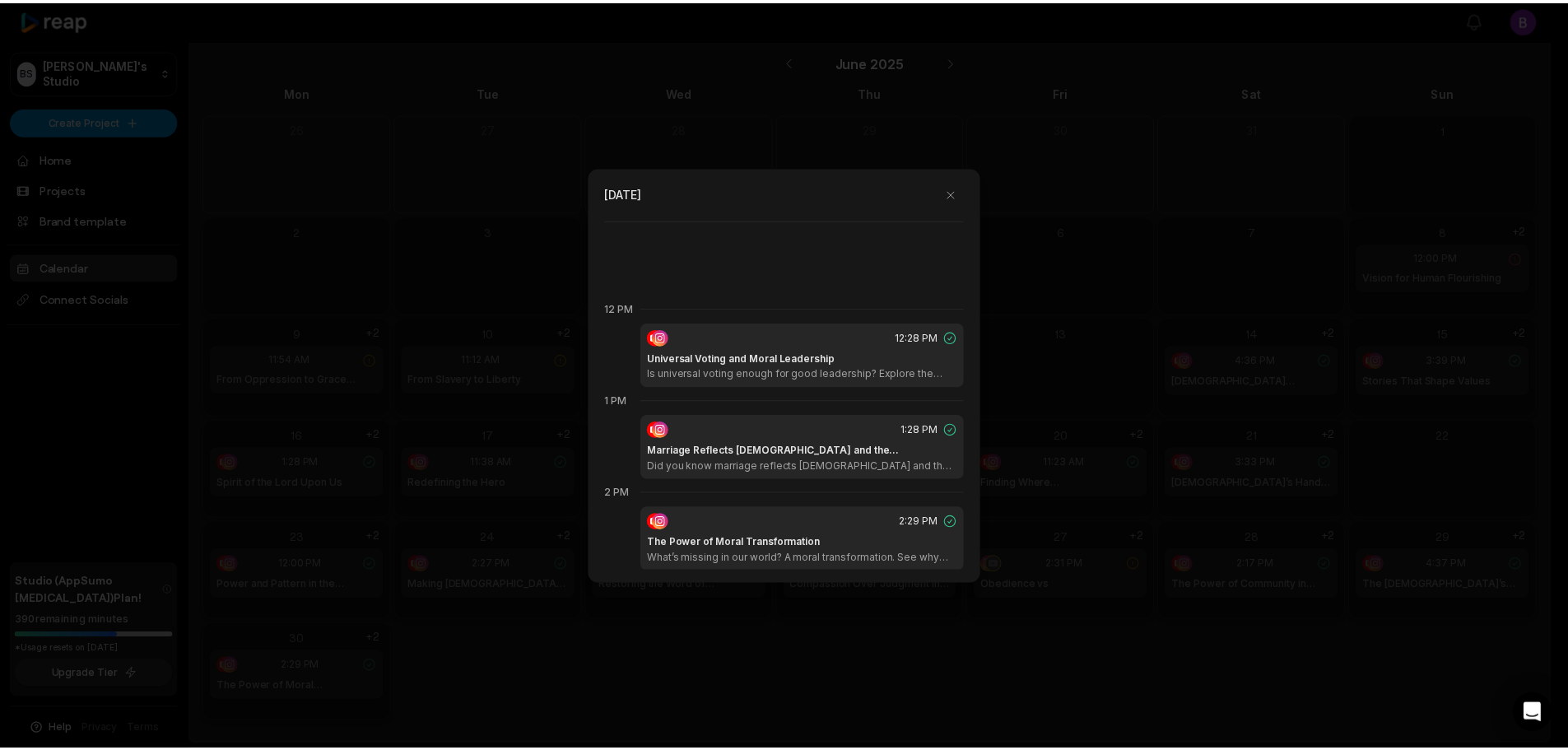 scroll, scrollTop: 1106, scrollLeft: 0, axis: vertical 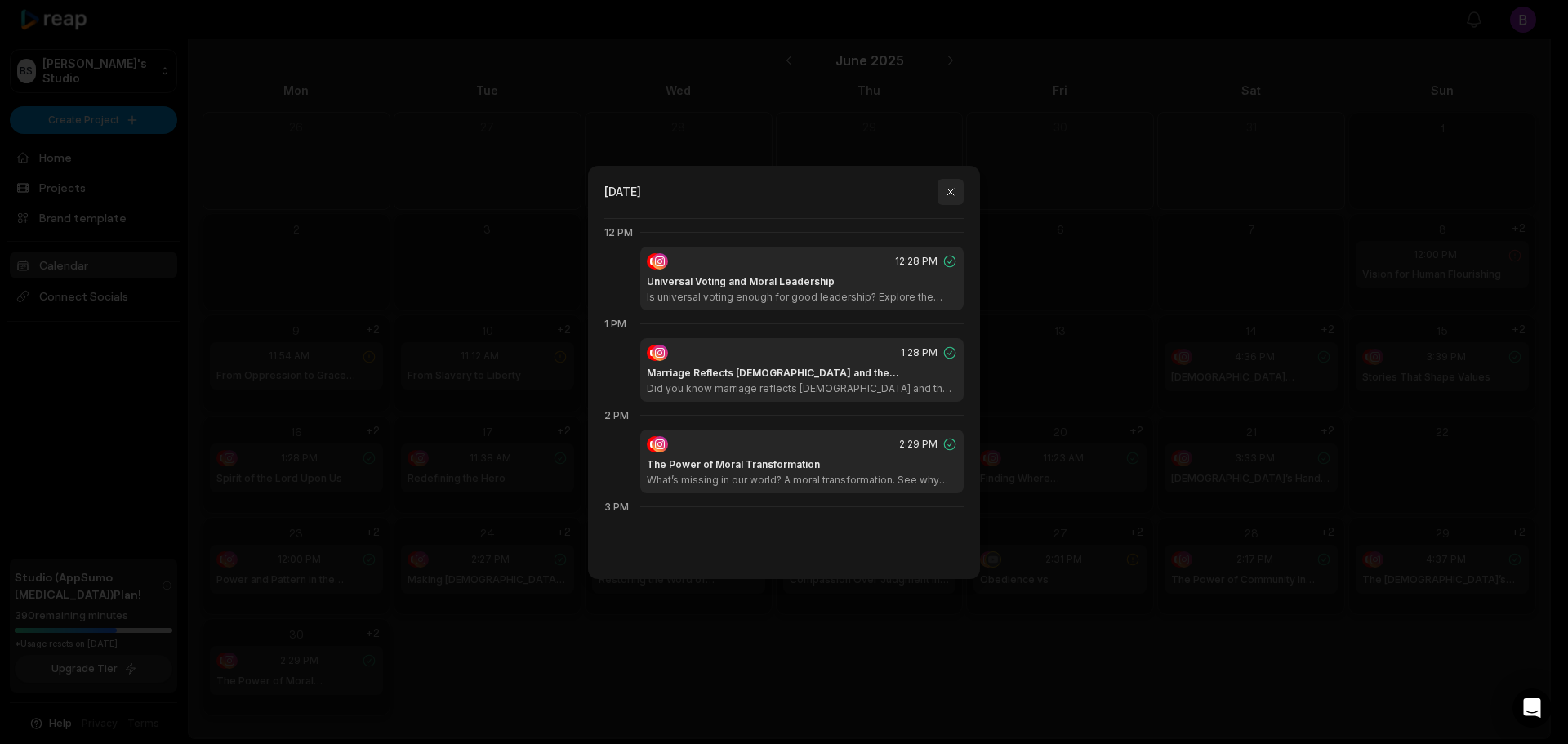 click at bounding box center [951, 192] 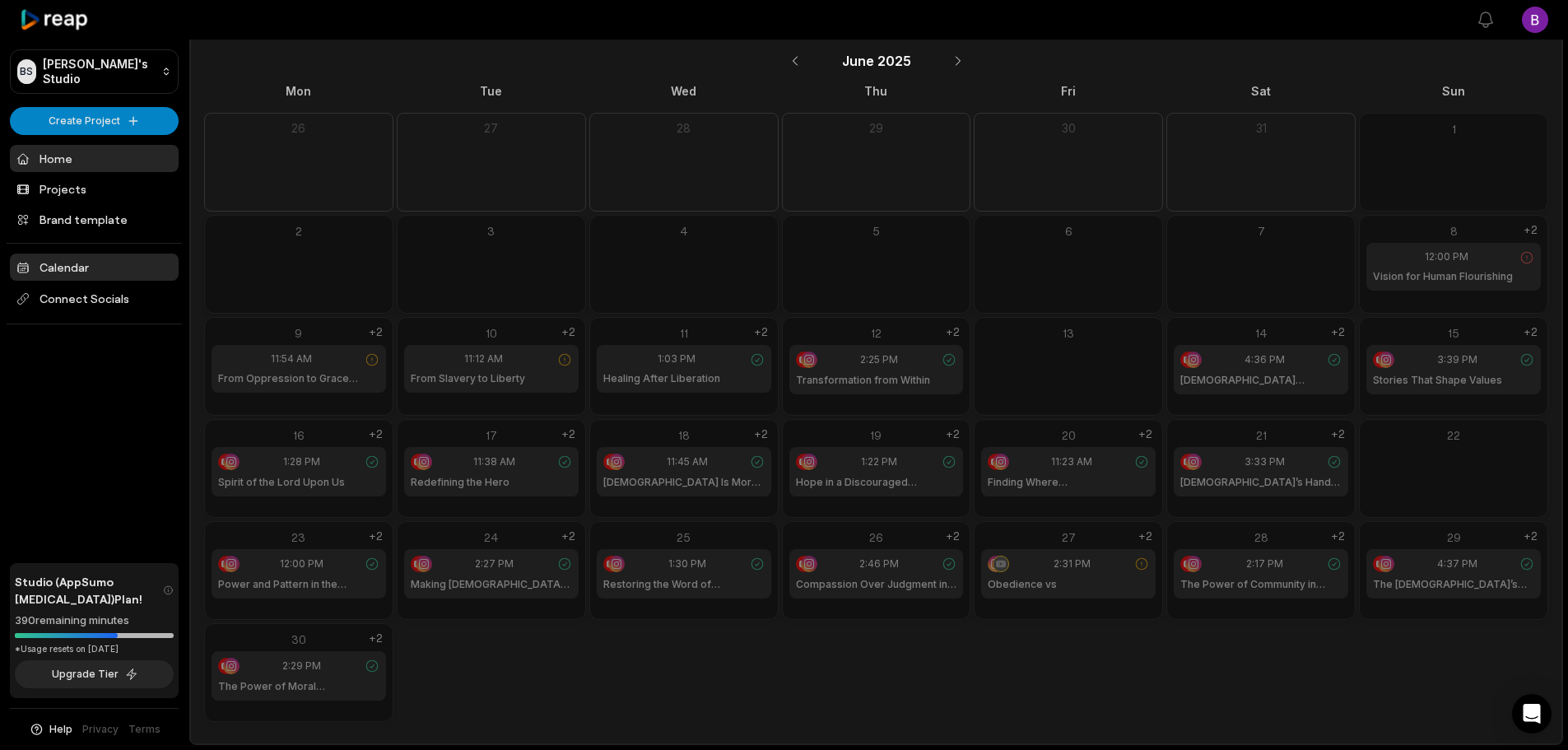 click on "Home" at bounding box center [94, 158] 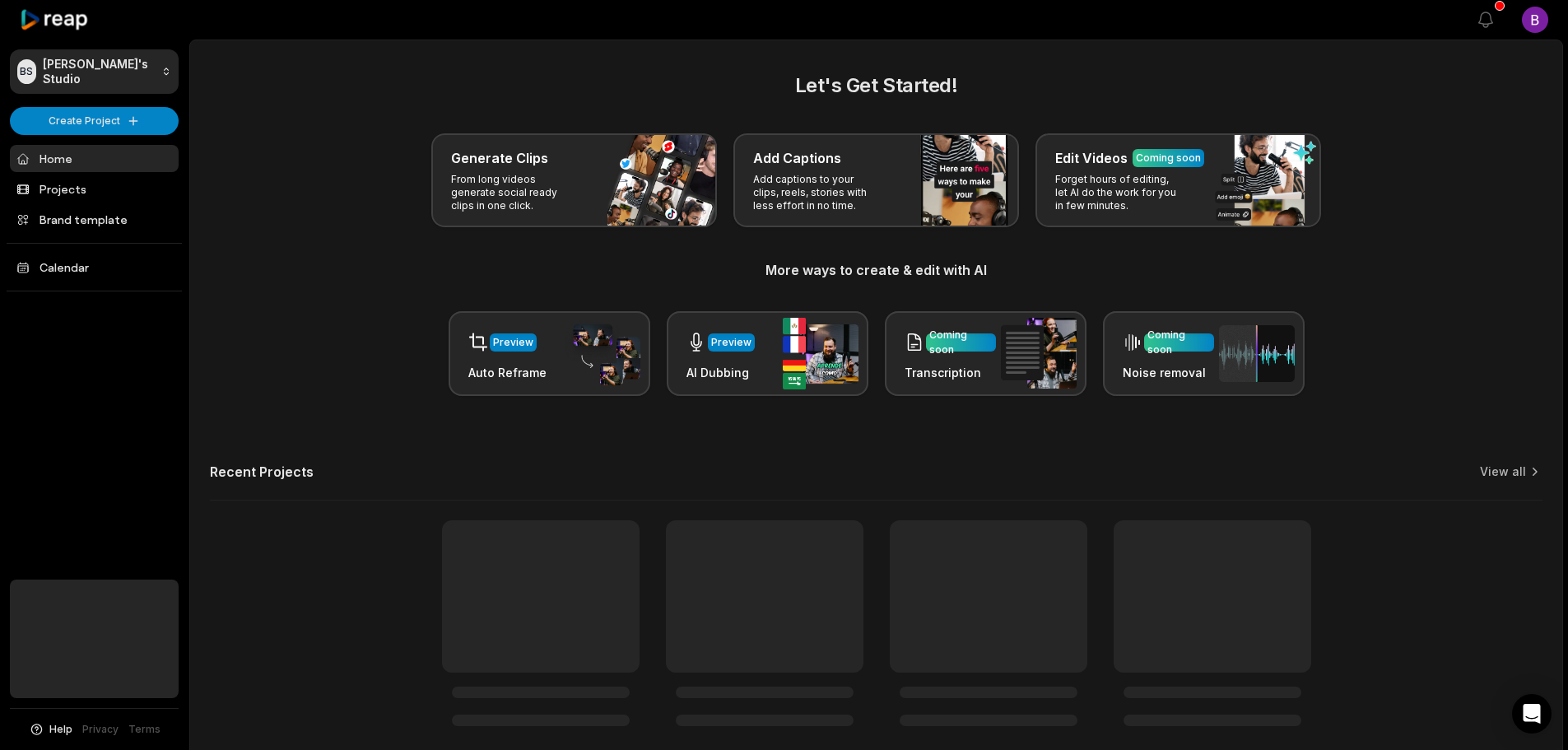 scroll, scrollTop: 0, scrollLeft: 0, axis: both 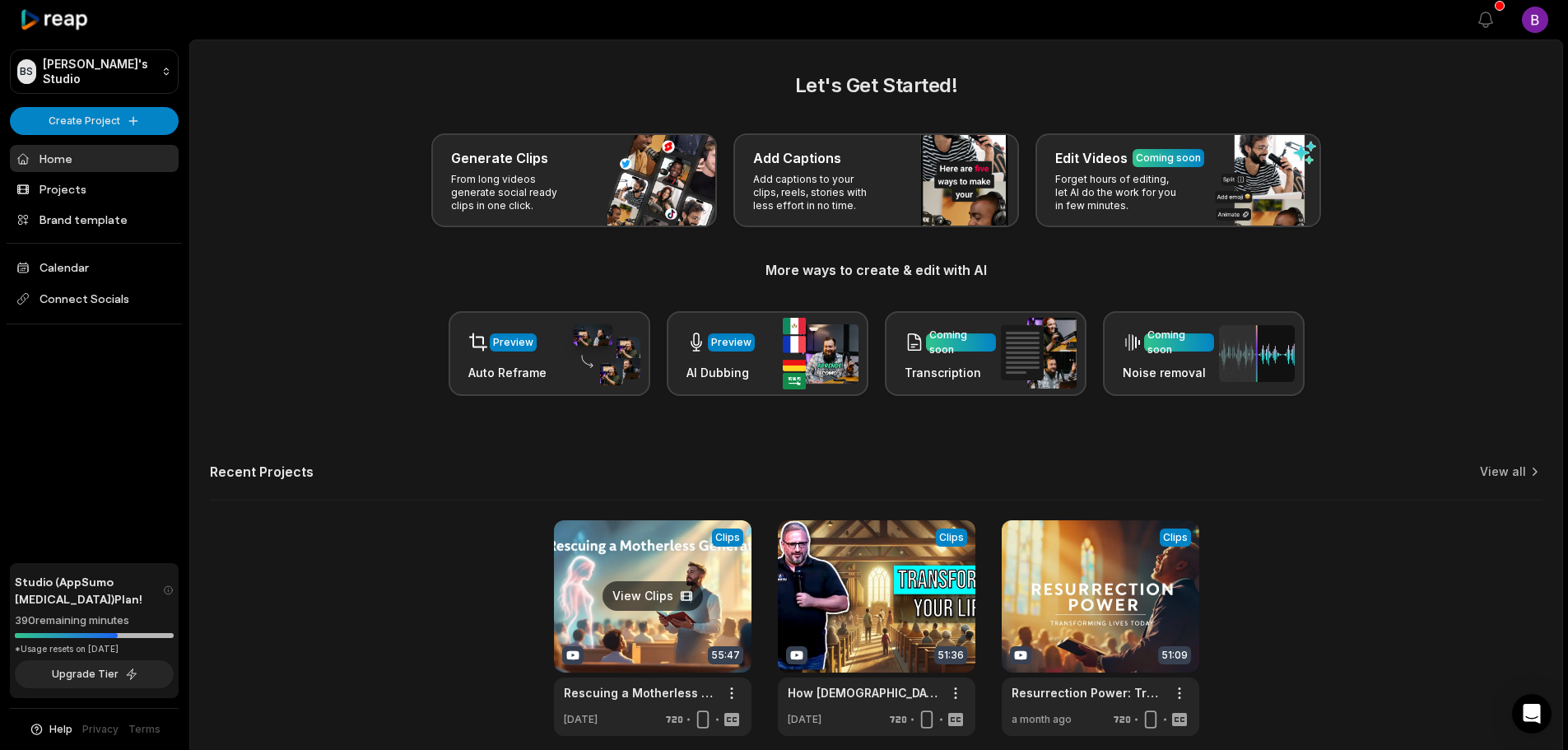 click at bounding box center [653, 628] 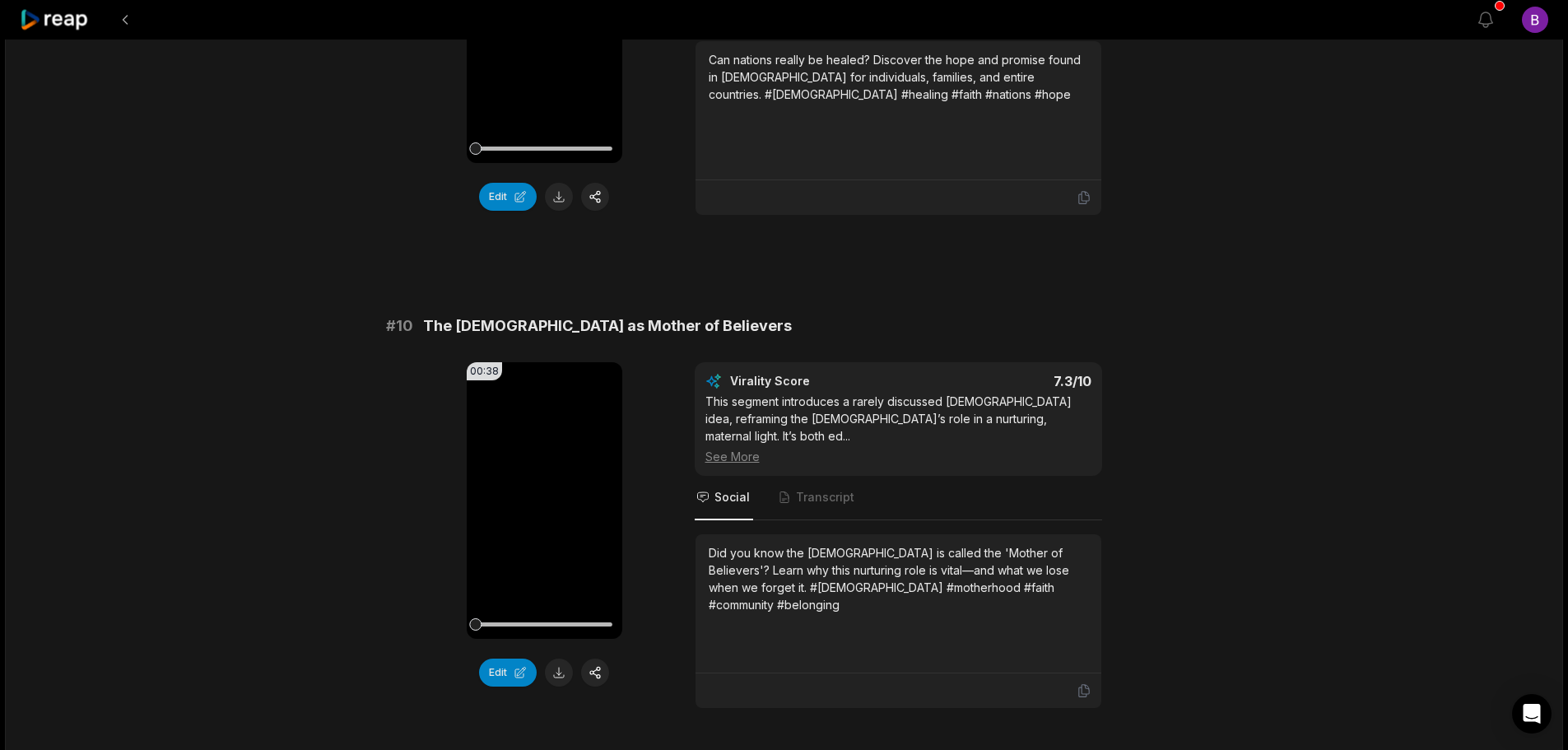 scroll, scrollTop: 4304, scrollLeft: 0, axis: vertical 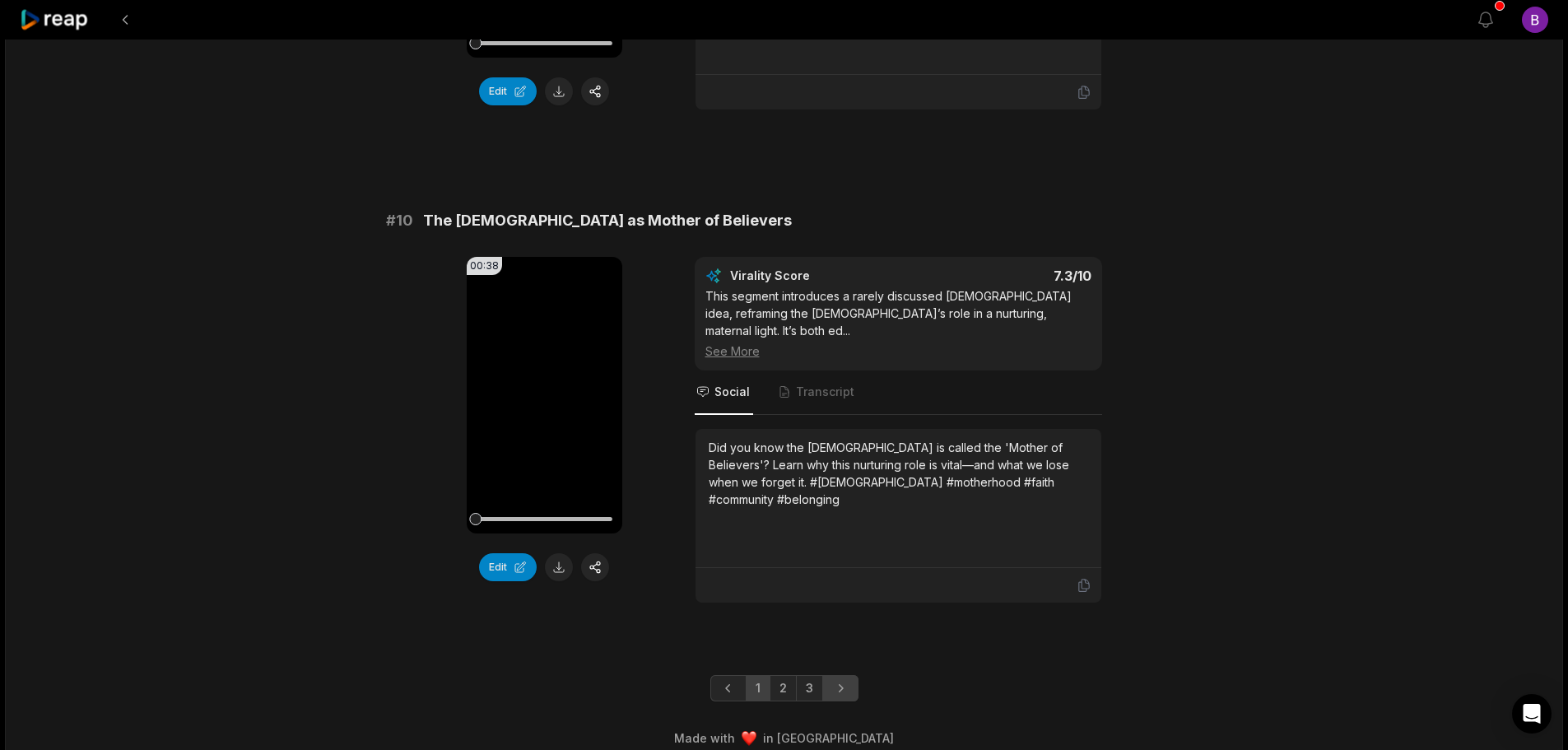 click 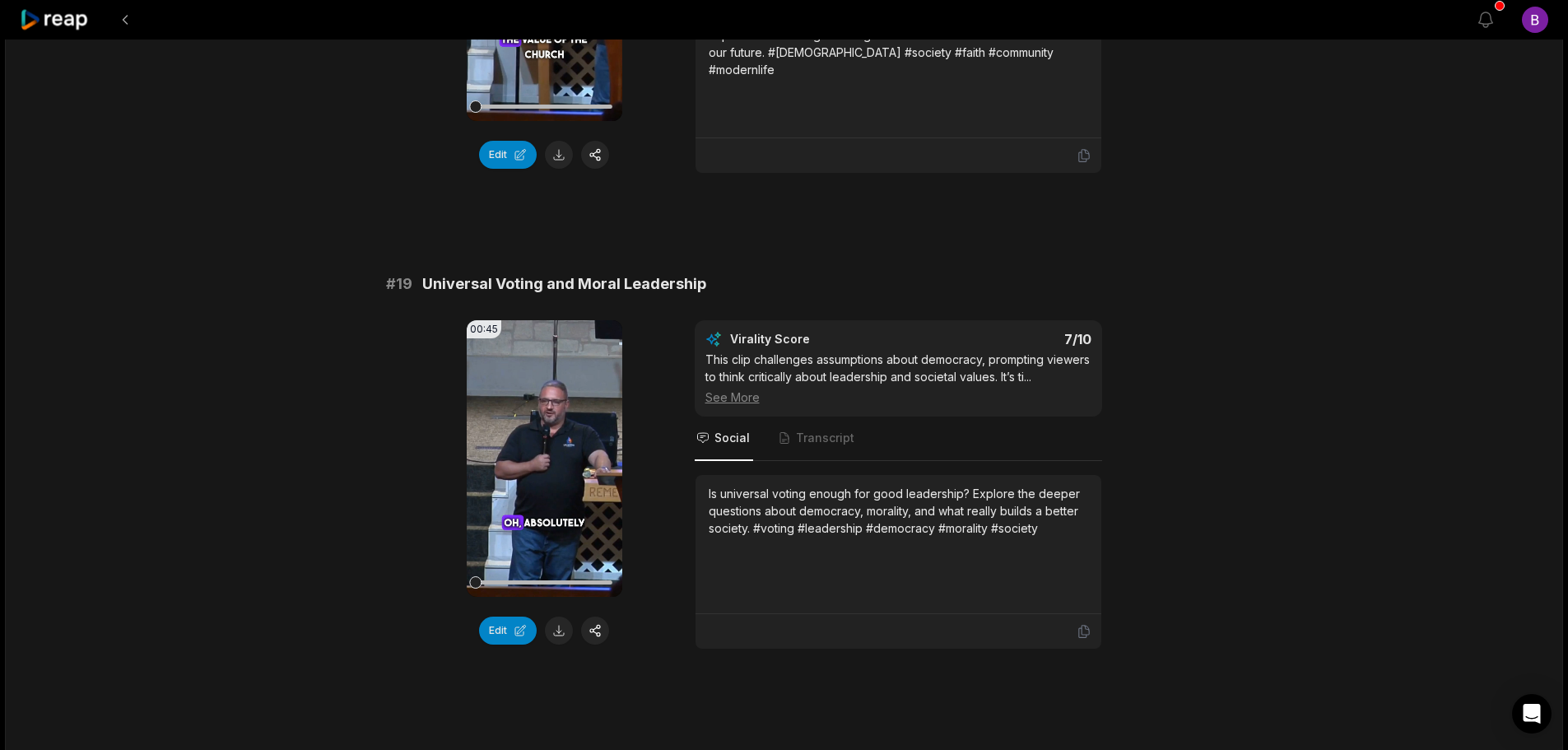 scroll, scrollTop: 3952, scrollLeft: 0, axis: vertical 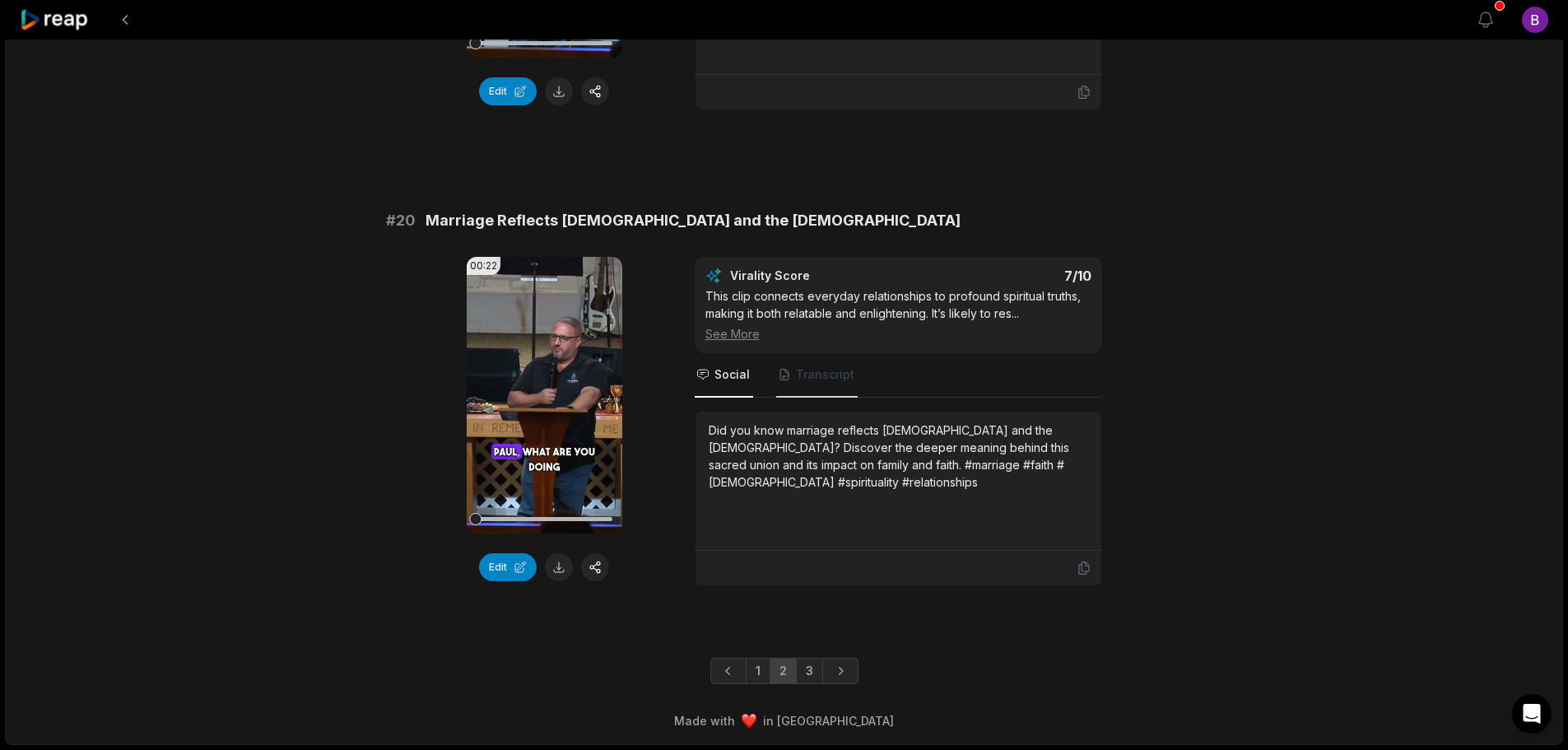 click on "55:48 Rescuing a Motherless Generation 🌍 6 days ago English en 00:00  -  55:48 Portrait 30   fps Popping # 11 Two Worlds, Two Mothers, Two Fathers 00:41 Your browser does not support mp4 format. Edit Virality Score 7.3 /10 This segment offers a unique theological insight, making complex ideas accessible. The metaphor of spiritual parentage is intriguing  ...   See More Social Transcript Did you know scripture paints a picture of two worlds, two mothers, and two fathers? Discover what this means for our identity and destiny. #scripture #identity #faith #spirituality #truth # 12 Why 'Motherless Generation' Matters 00:25 Your browser does not support mp4 format. Edit Virality Score 7.2 /10 This clip introduces a provocative and rarely discussed concept, immediately piquing curiosity. The speaker’s personal reflection and ...   See More Social Transcript # 13 The Power of Community in Passing Faith 00:40 Your browser does not support mp4 format. Edit Virality Score 7.2 /10 ...   See More Social Transcript #" at bounding box center (784, -1743) 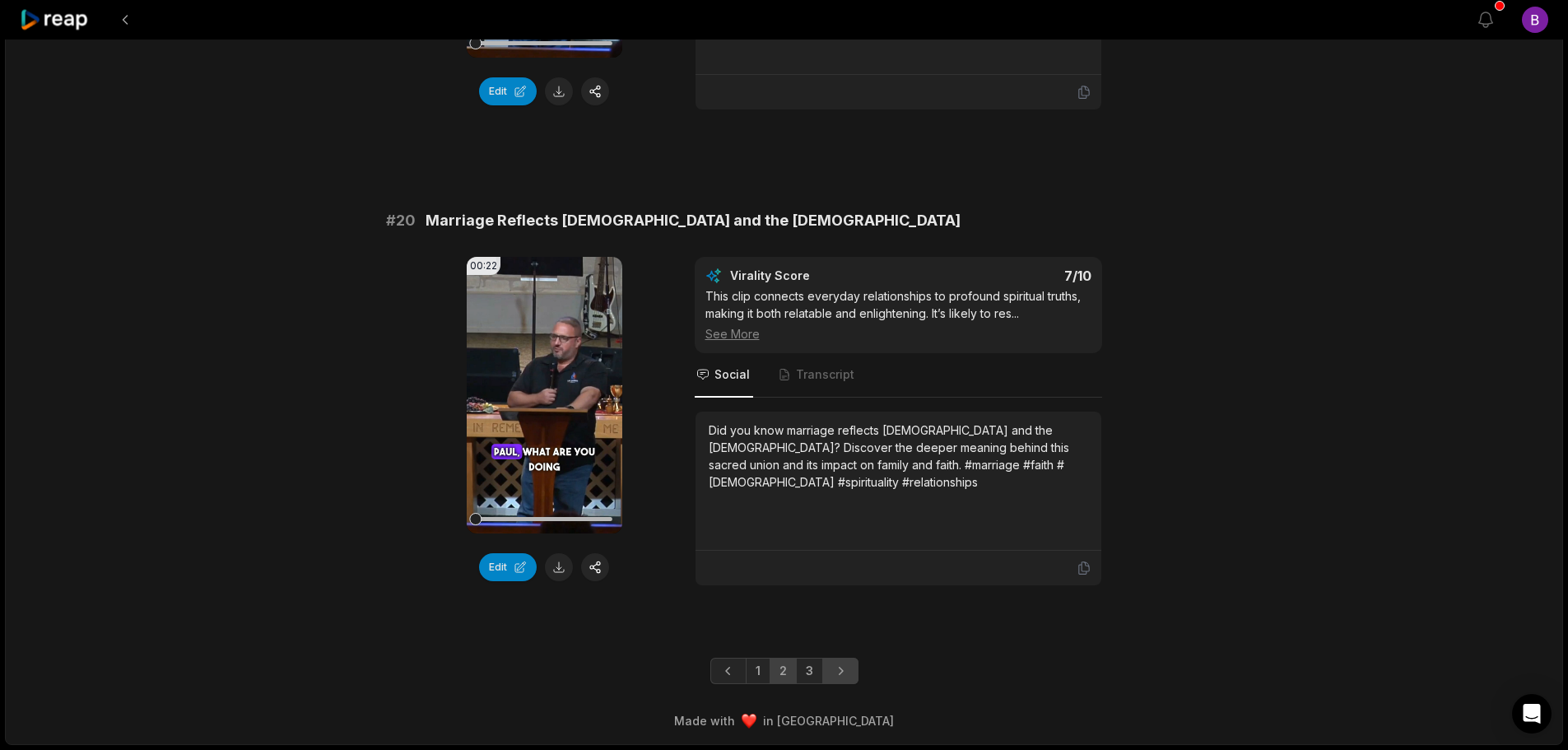 click 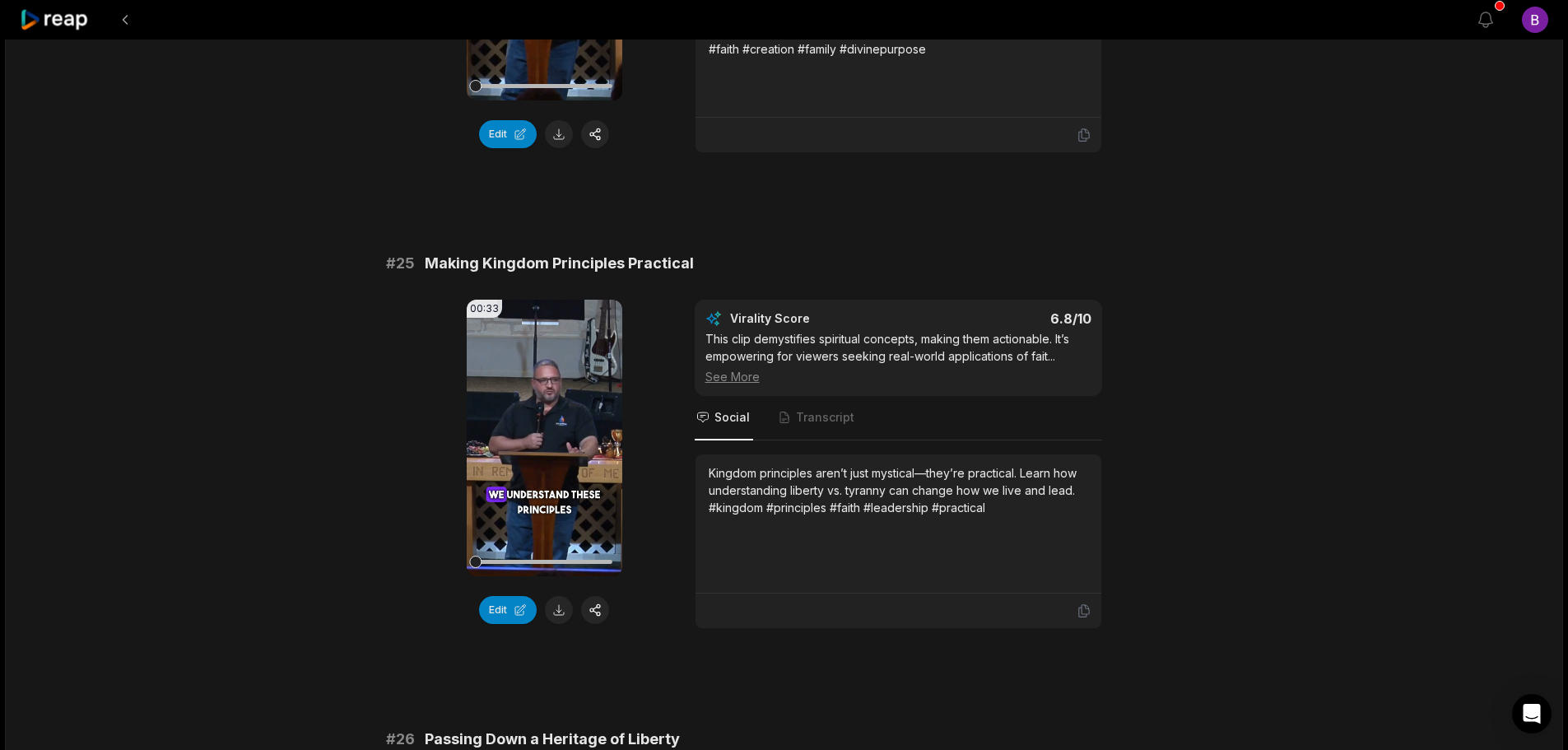 scroll, scrollTop: 1894, scrollLeft: 0, axis: vertical 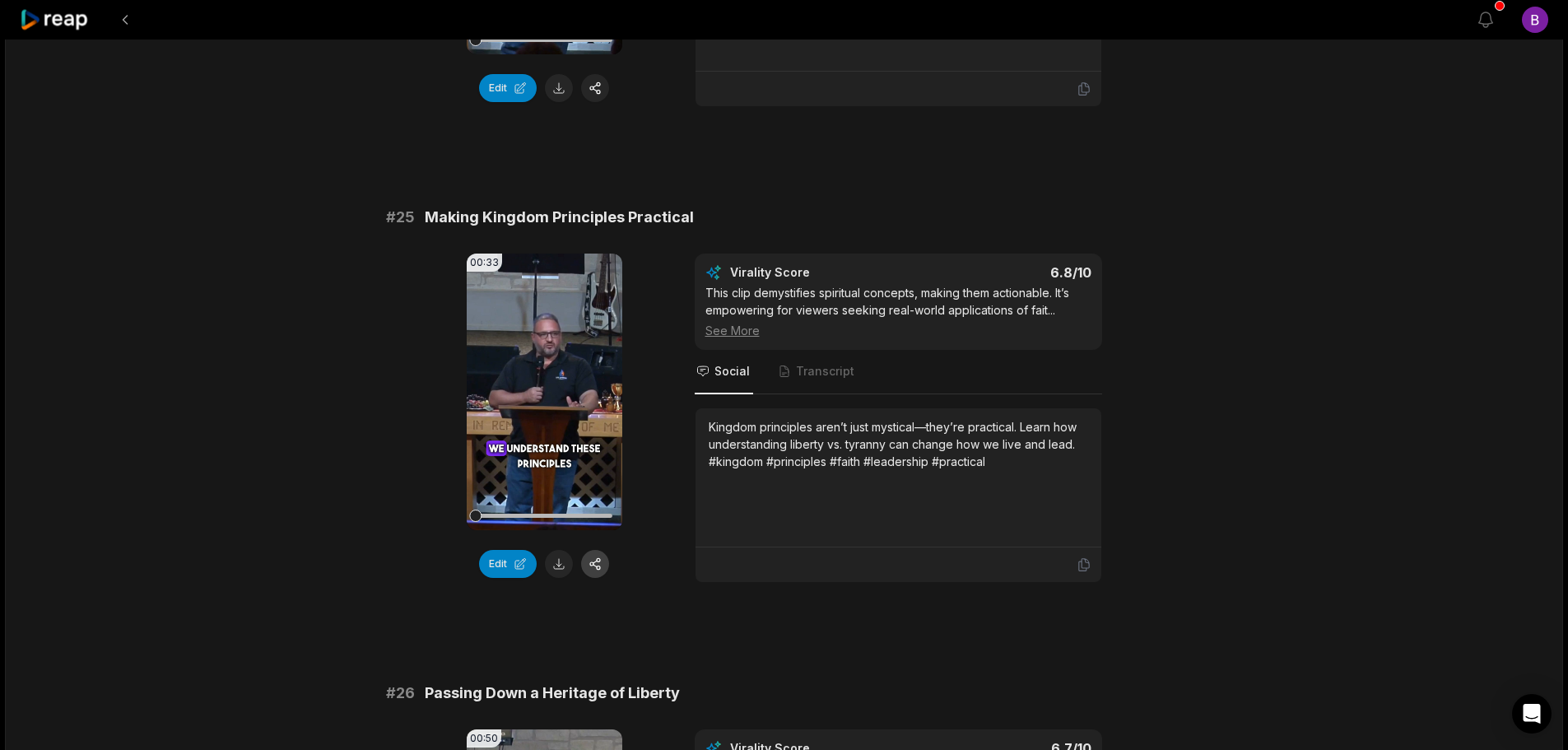 click at bounding box center (595, 564) 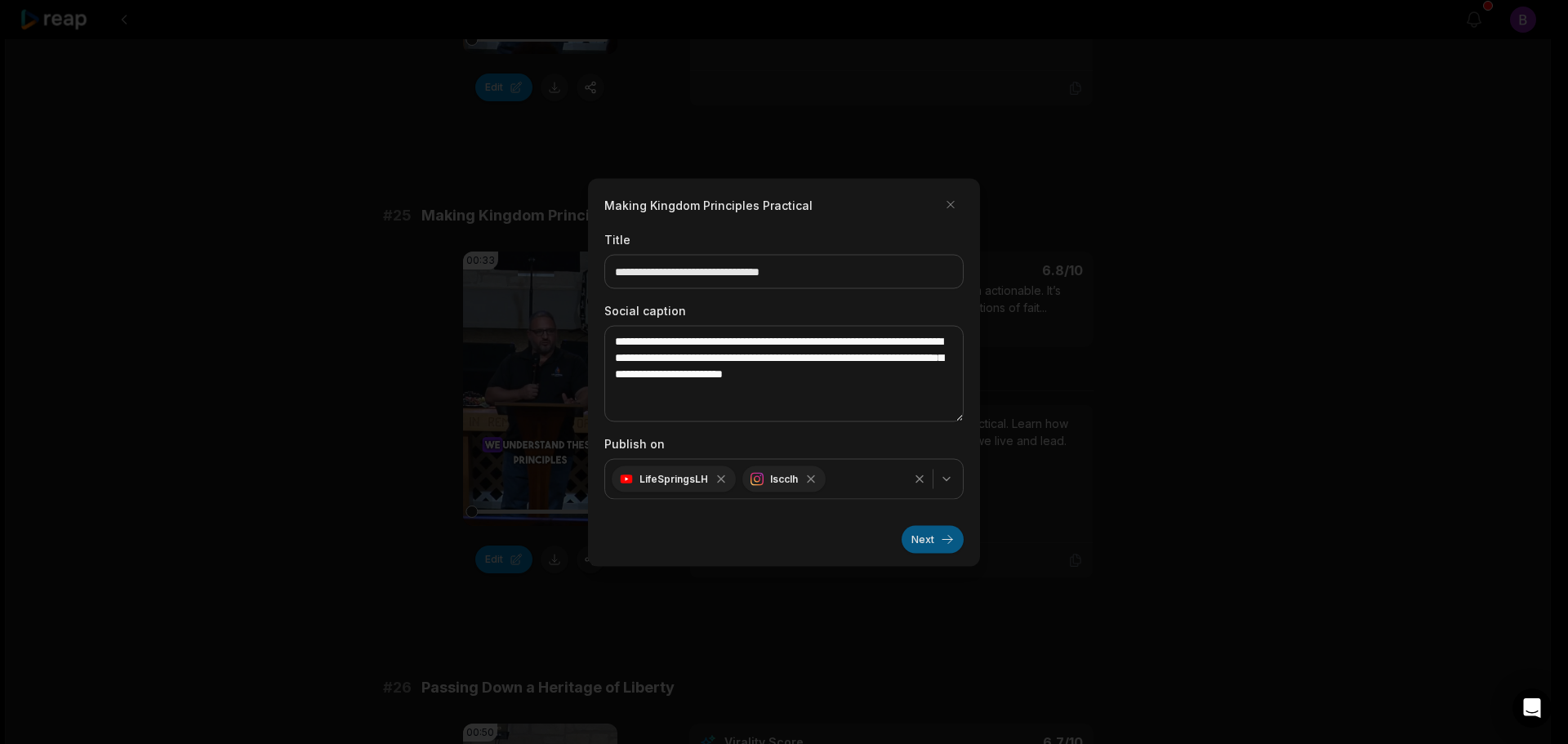 click on "Next" at bounding box center [933, 539] 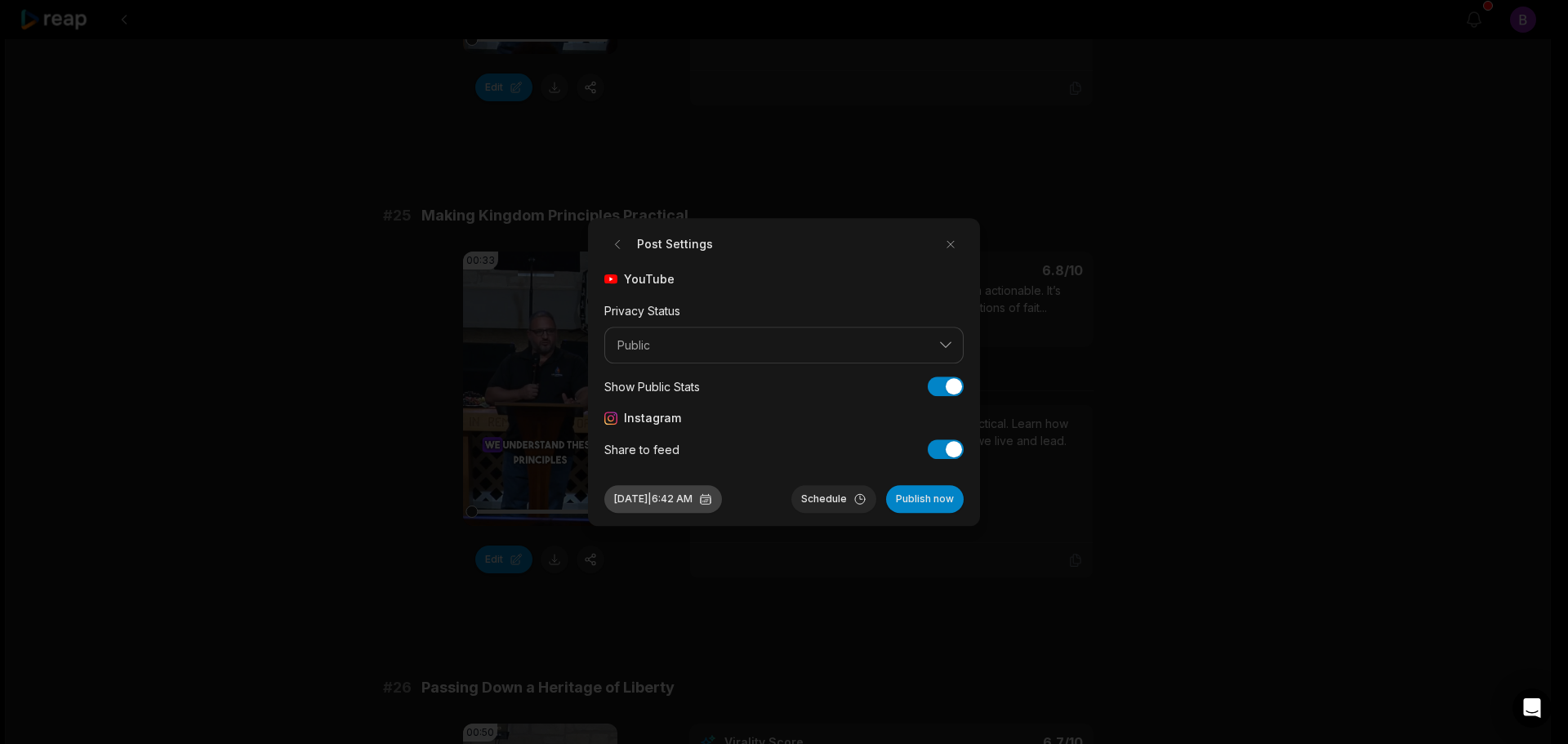 click on "Jul 1, 2025  |  6:42 AM" at bounding box center (663, 499) 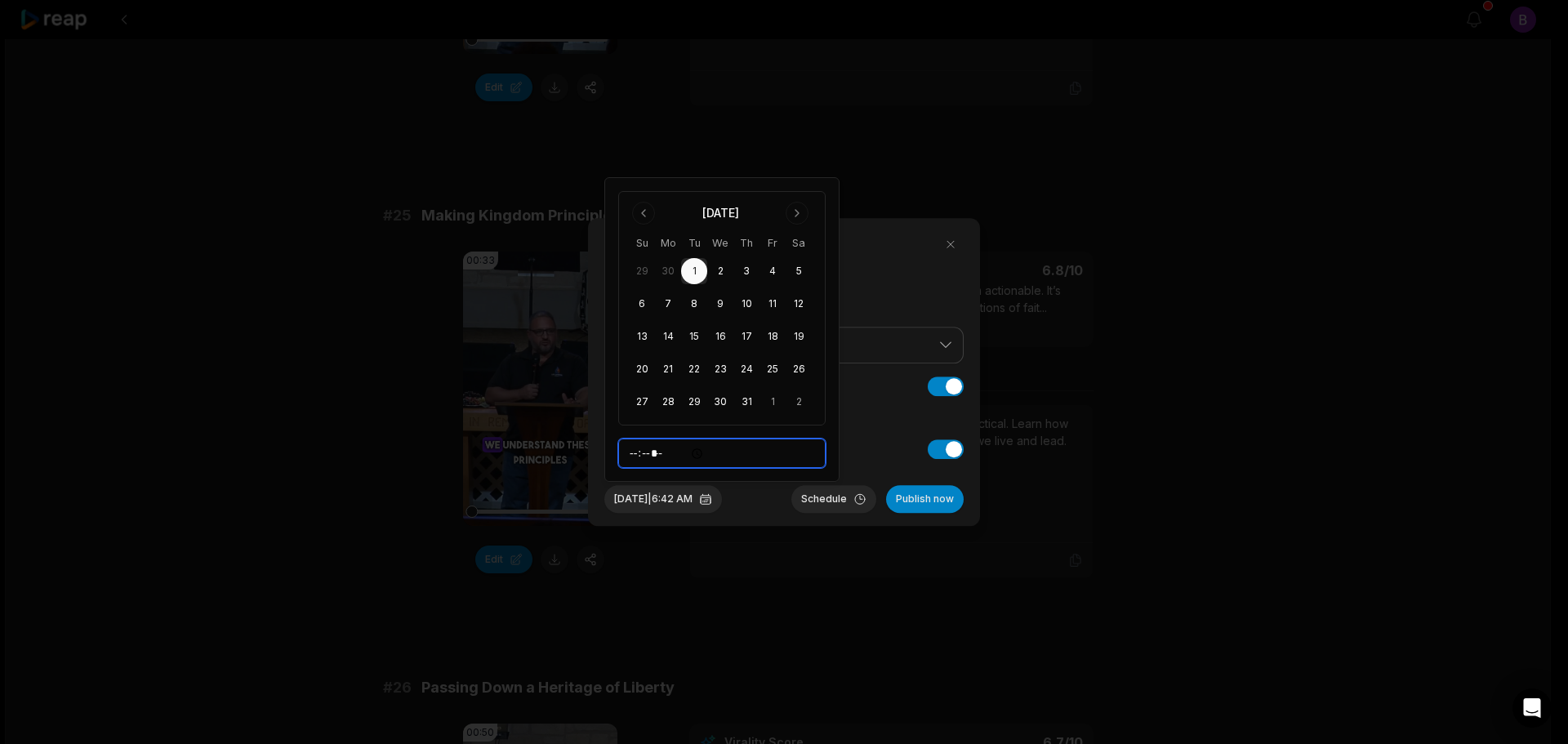 click on "*****" at bounding box center [722, 453] 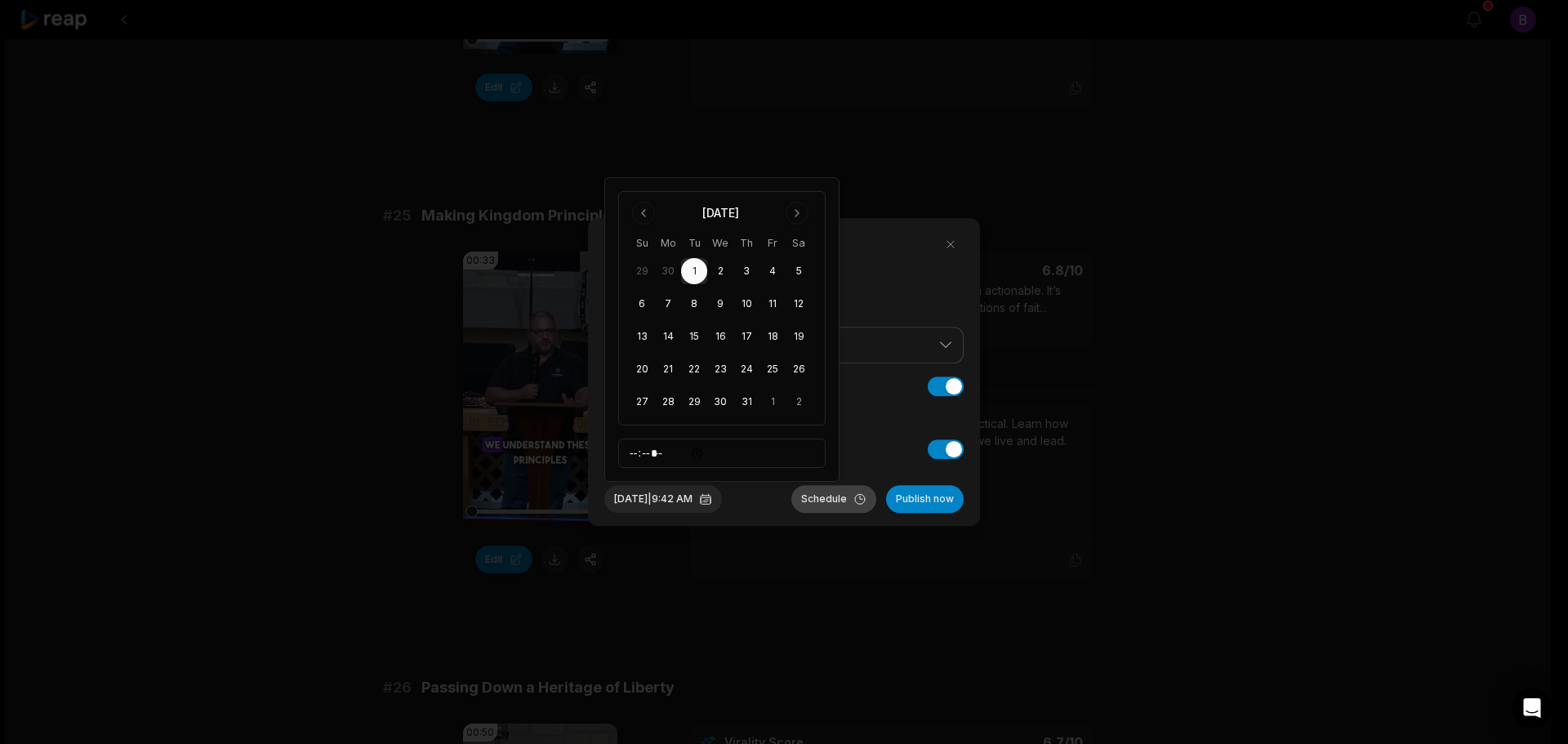 click on "Schedule" at bounding box center [834, 499] 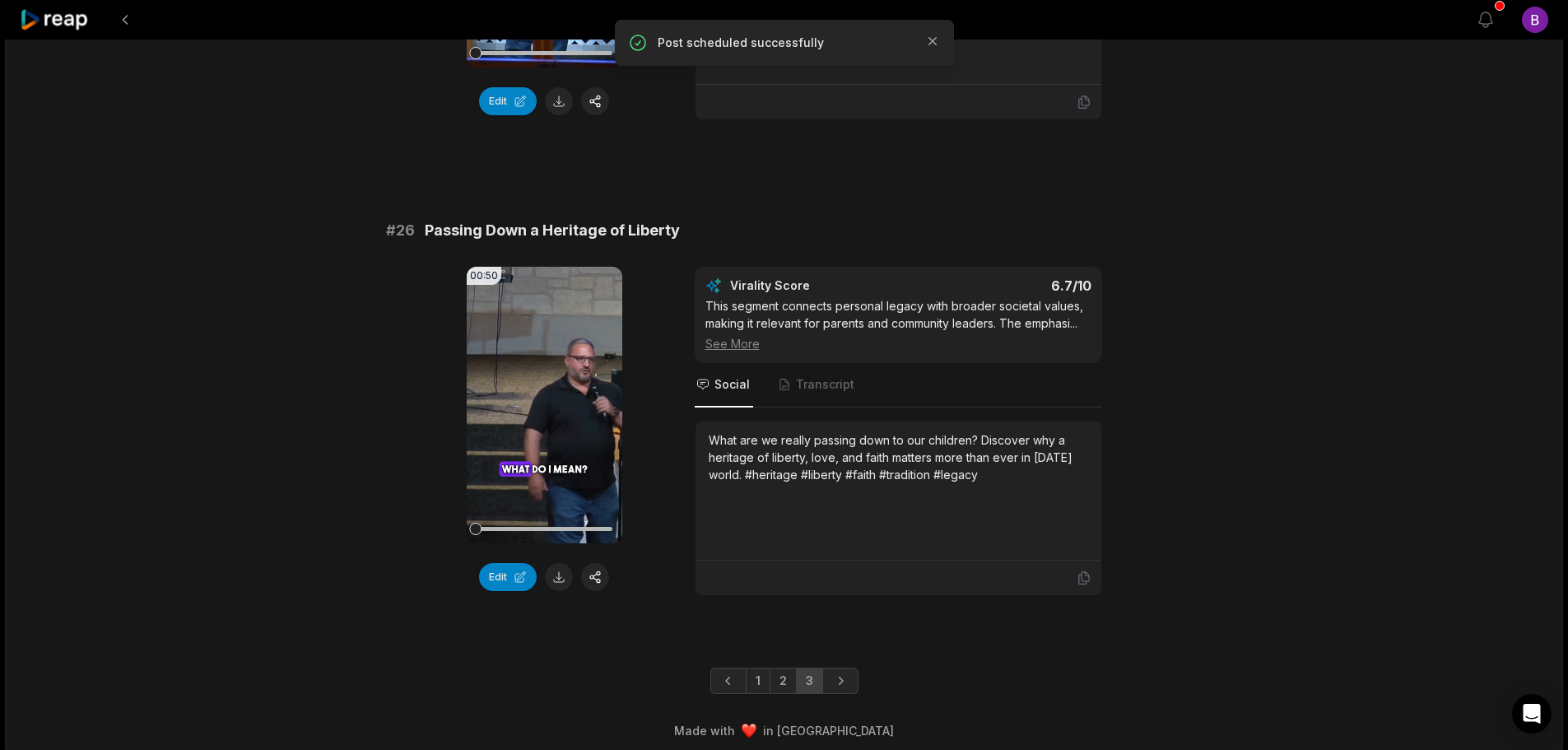scroll, scrollTop: 2366, scrollLeft: 0, axis: vertical 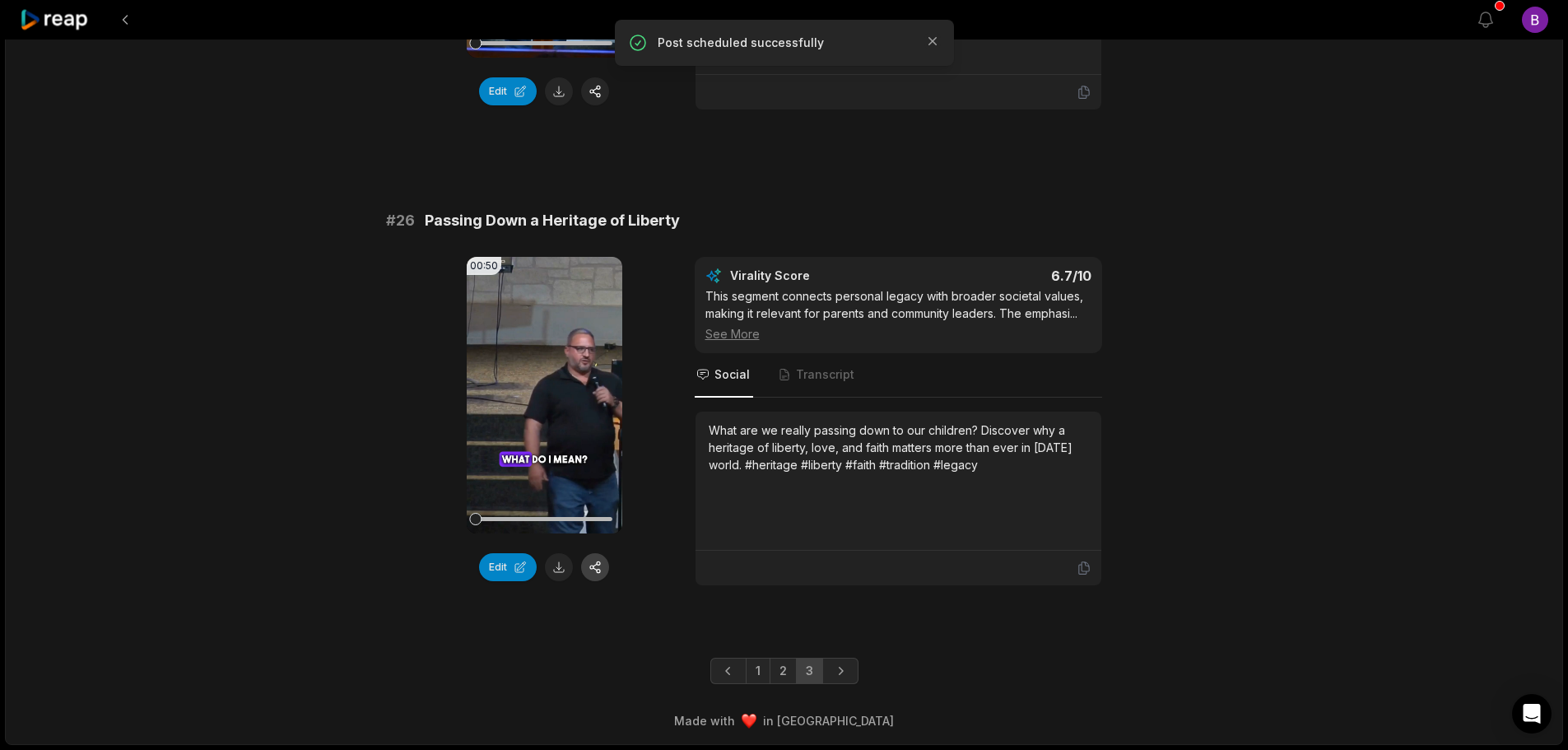 click at bounding box center (595, 567) 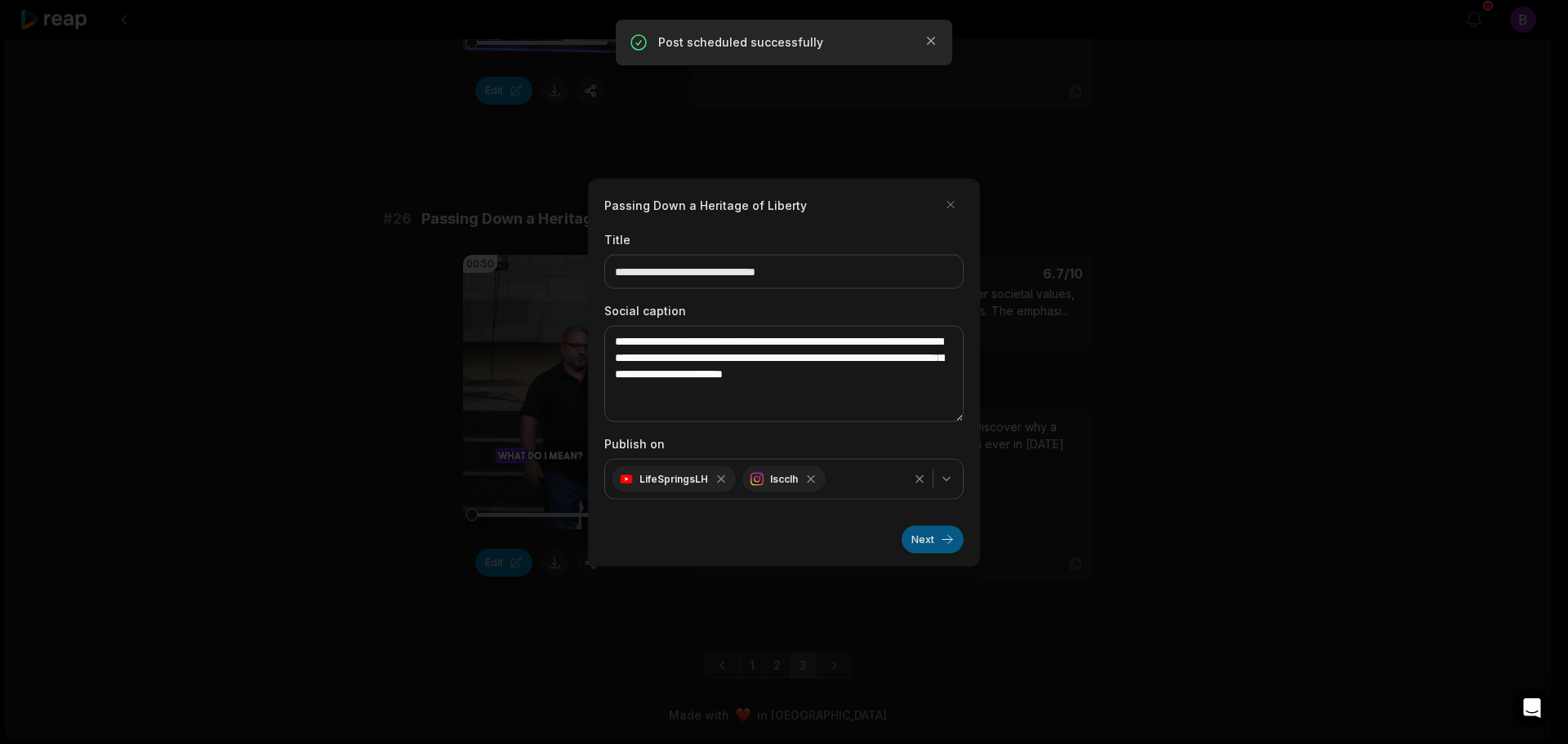 click on "Next" at bounding box center [933, 539] 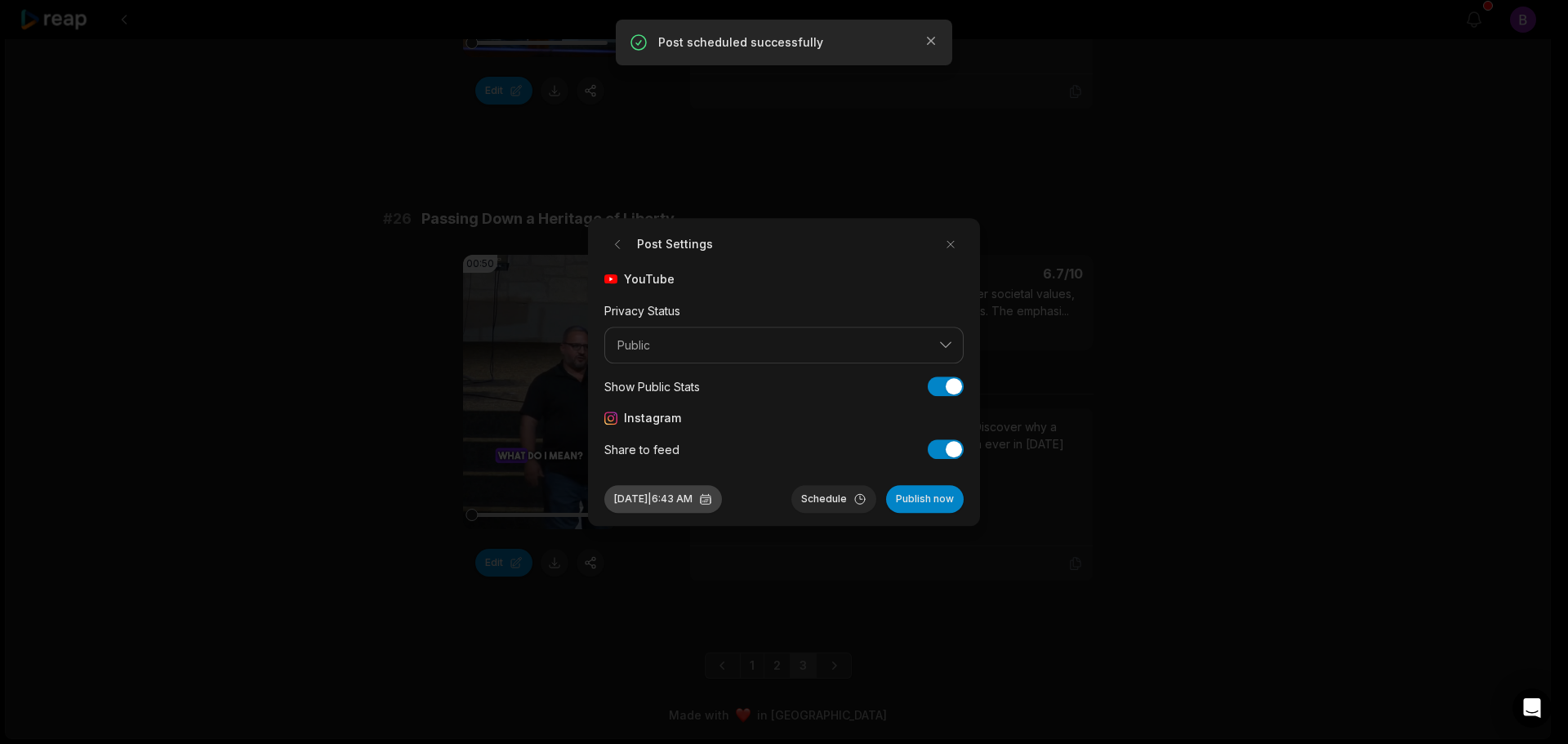 click on "Jul 1, 2025  |  6:43 AM" at bounding box center (663, 499) 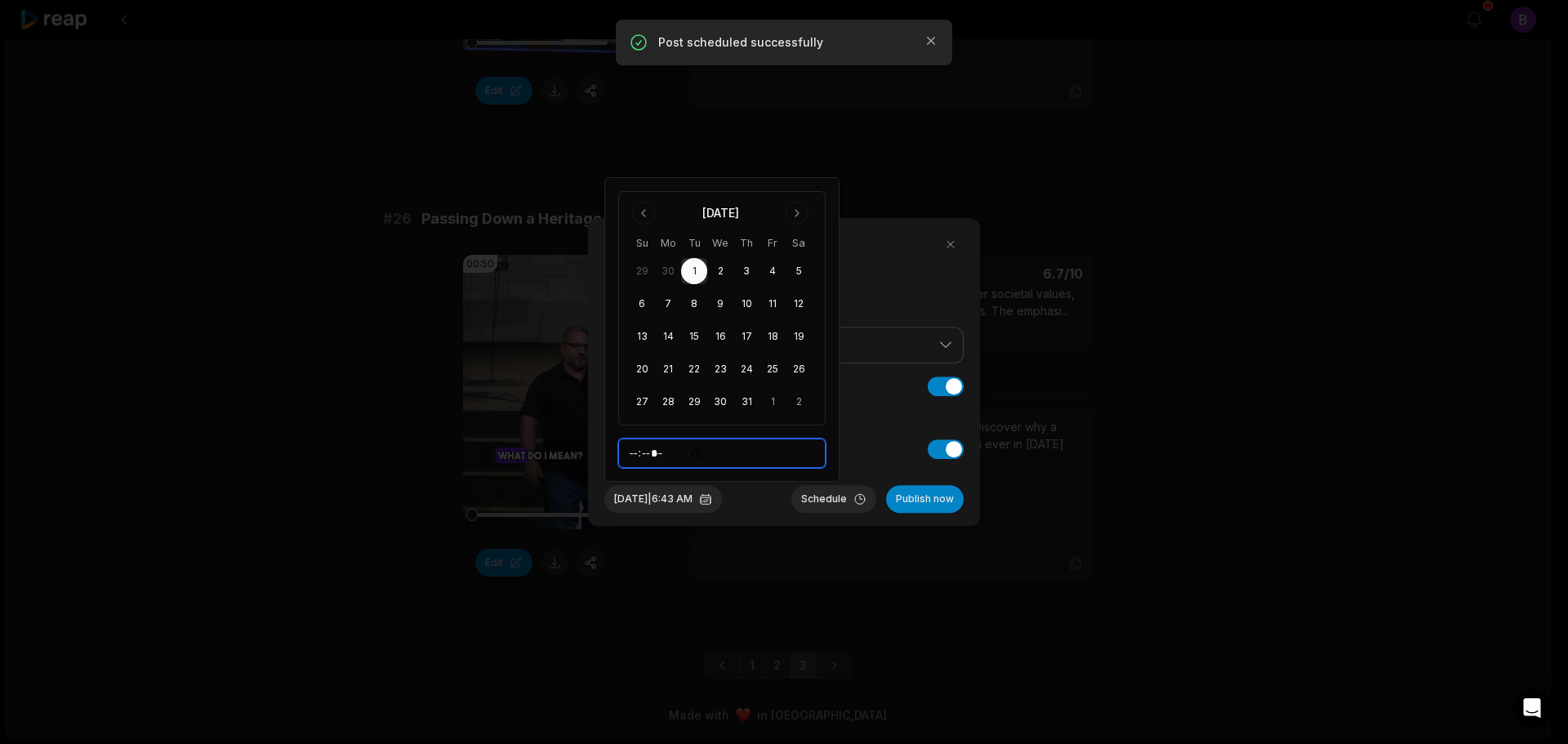 click on "*****" at bounding box center [722, 453] 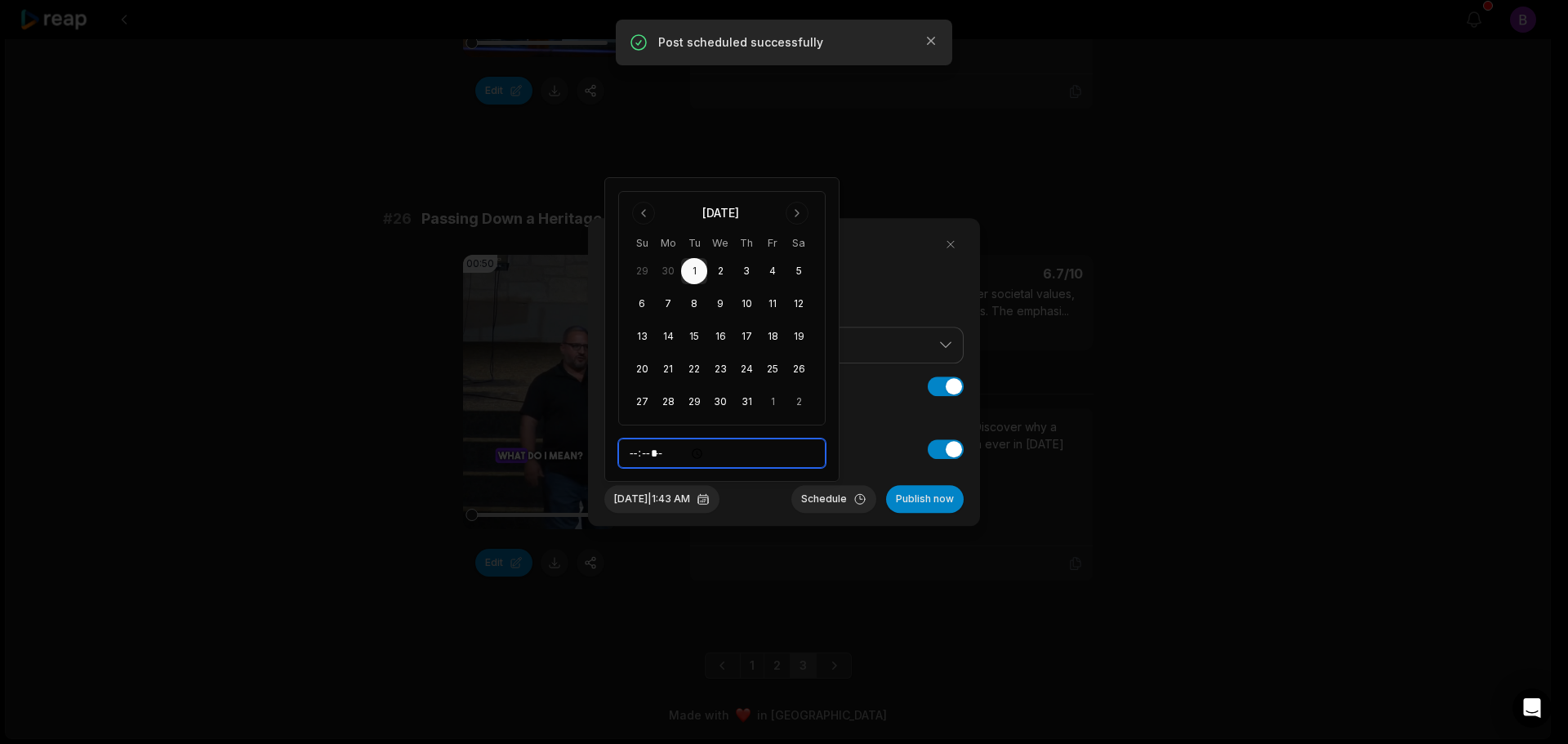 type on "*****" 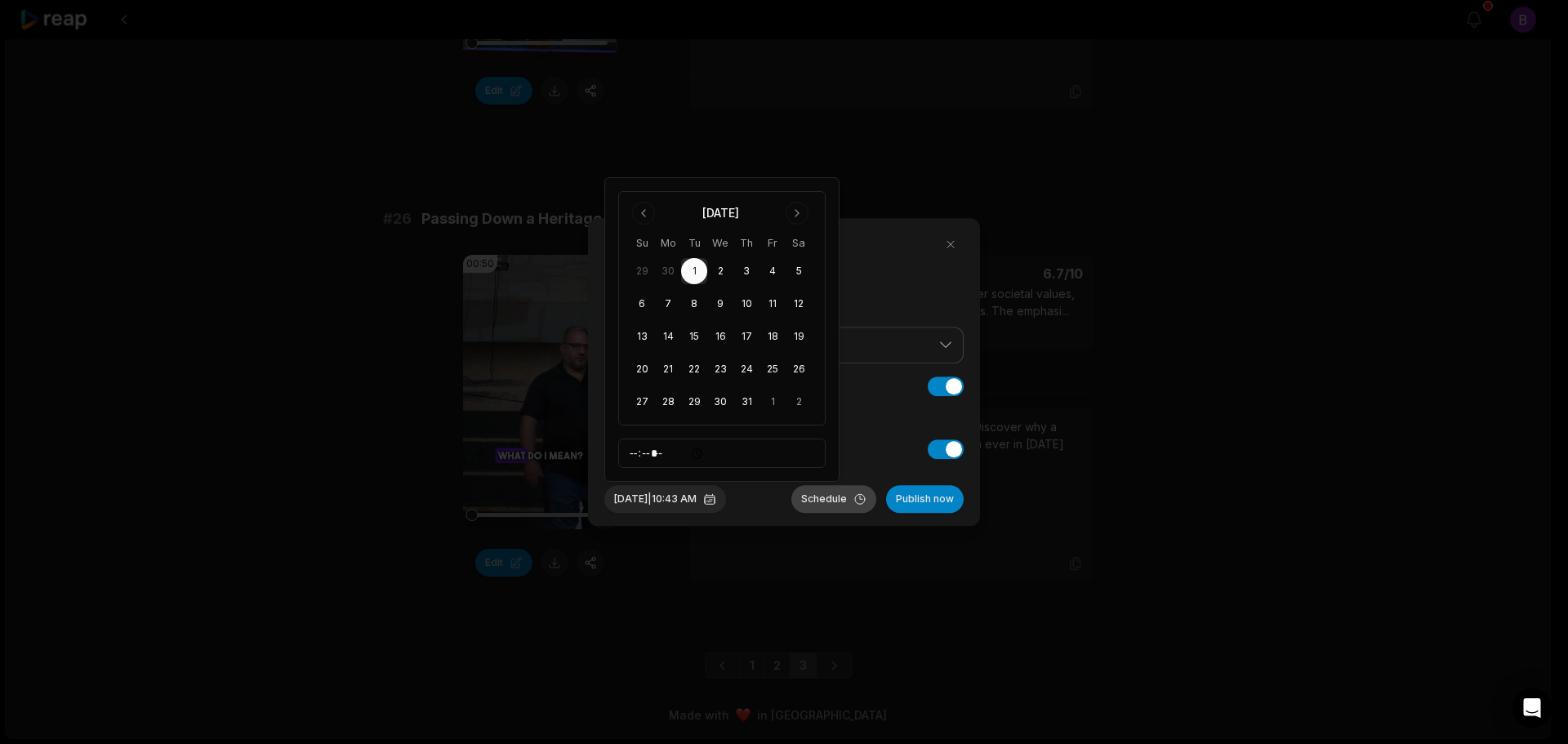 click on "Schedule" at bounding box center [834, 499] 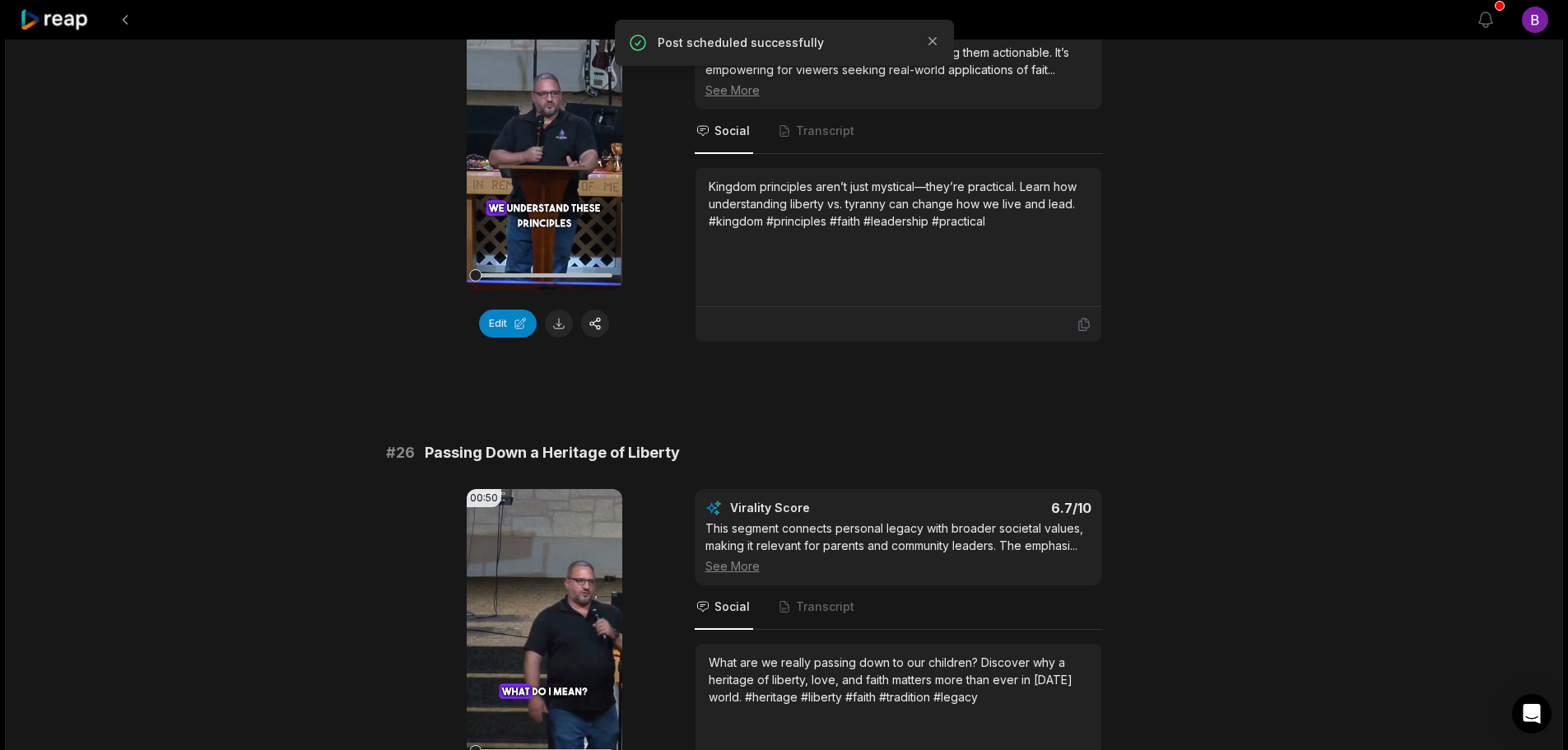 scroll, scrollTop: 2119, scrollLeft: 0, axis: vertical 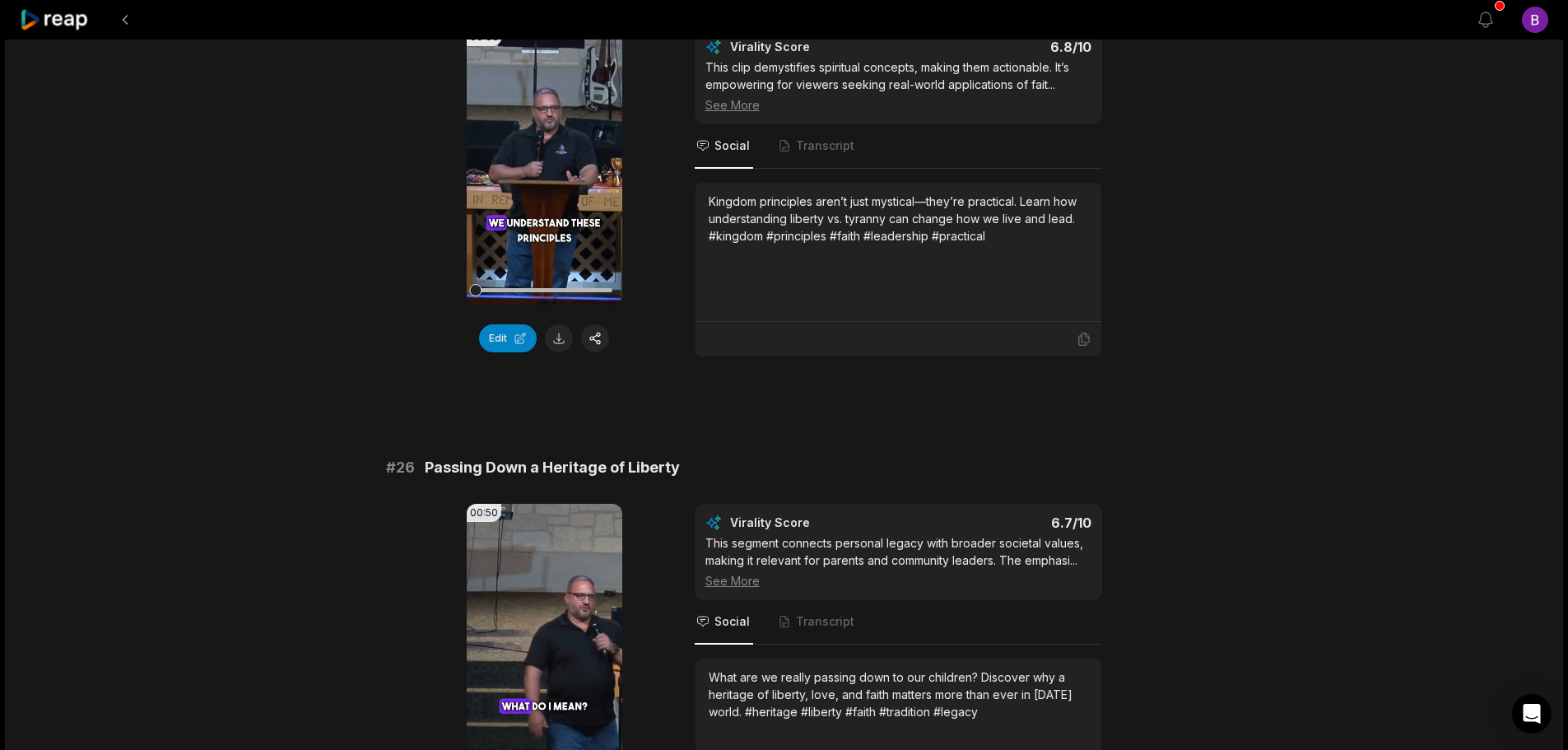 click 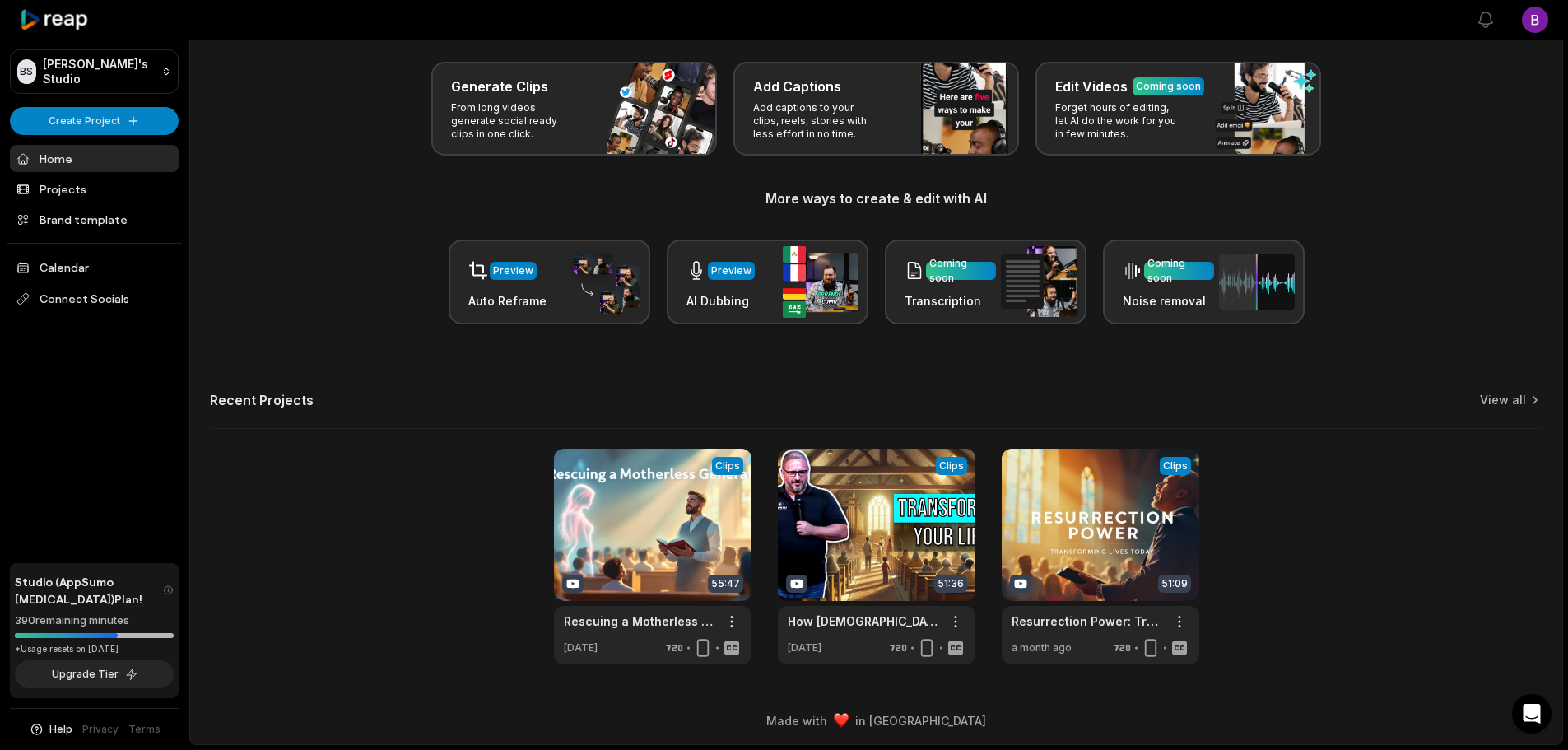 scroll, scrollTop: 0, scrollLeft: 0, axis: both 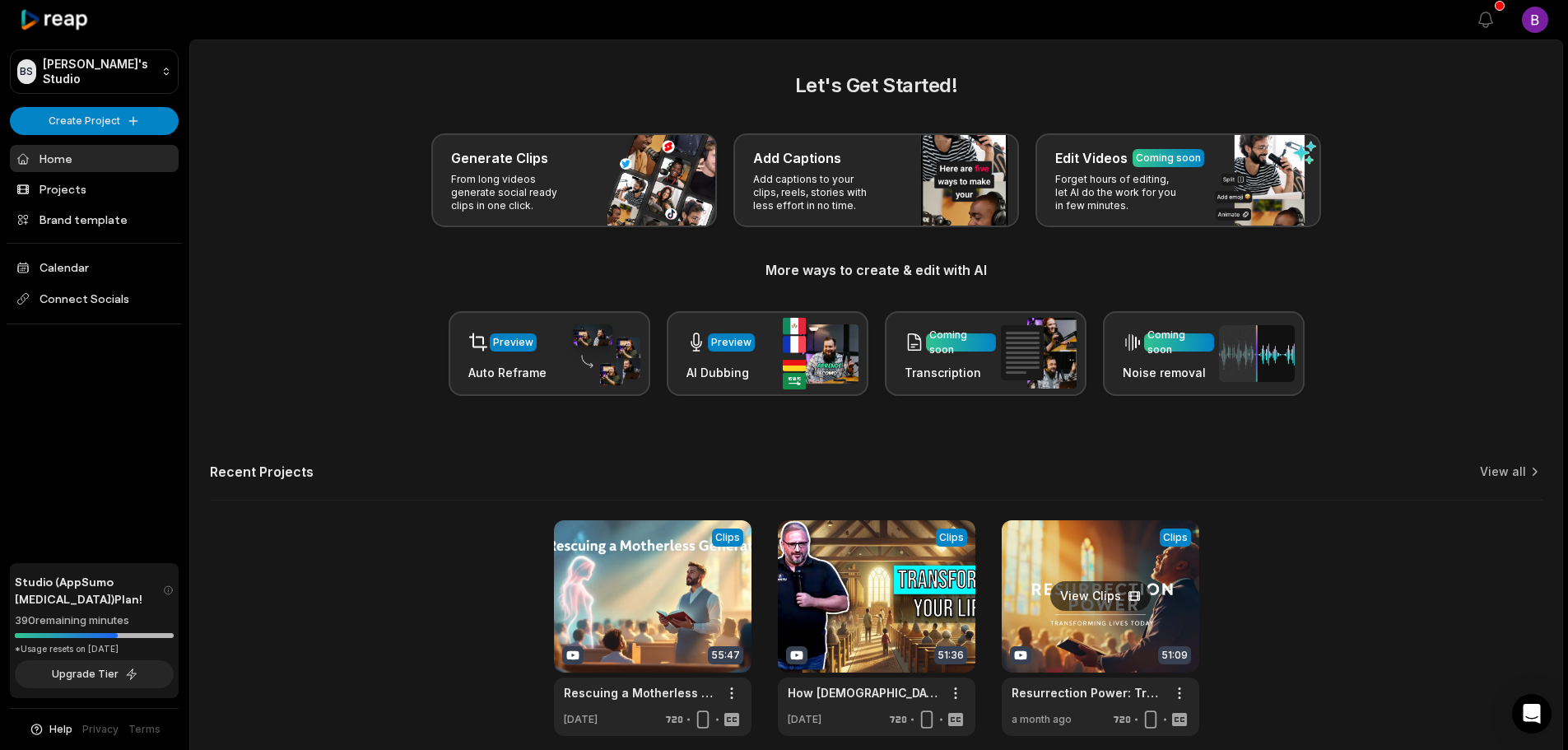 click at bounding box center (1100, 628) 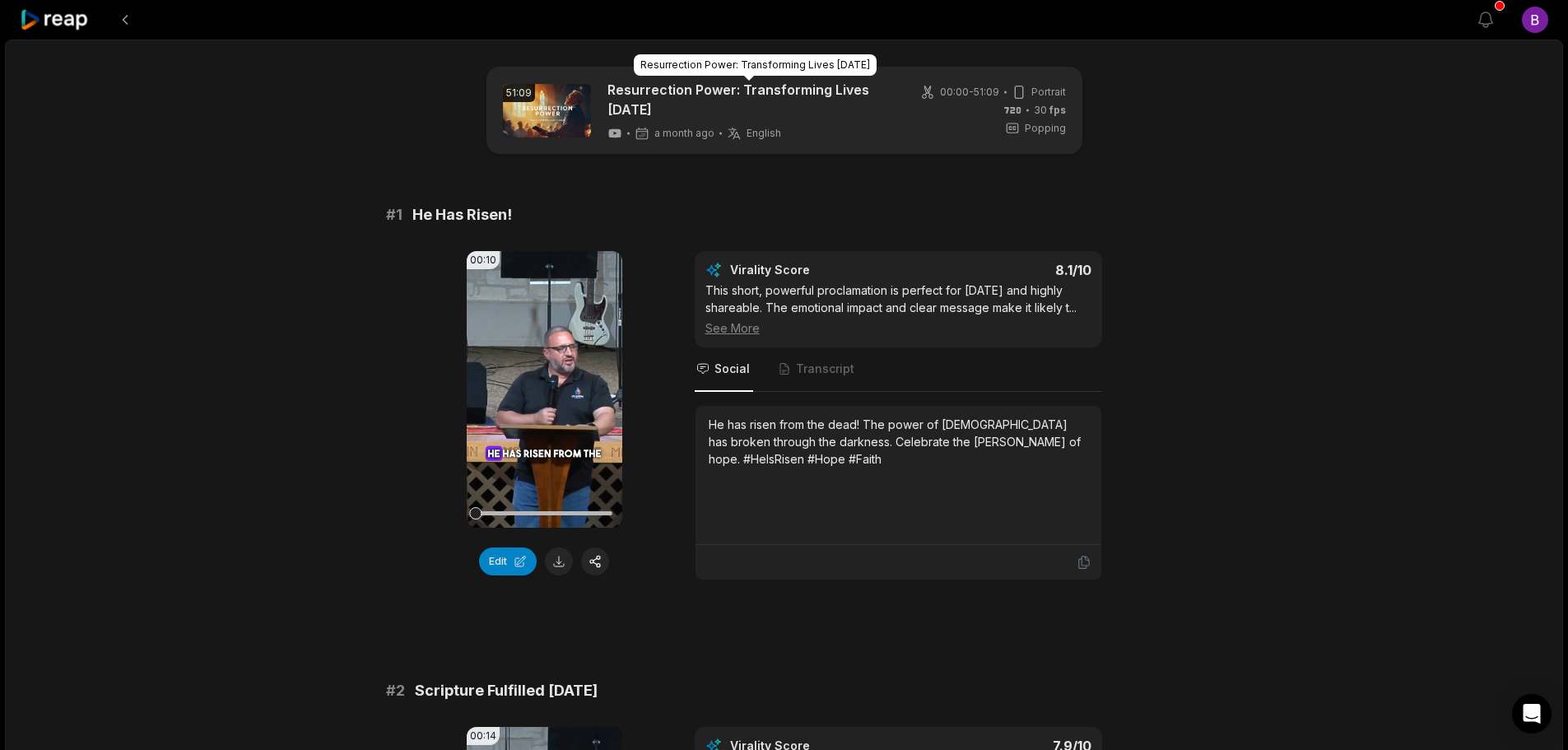 click on "Resurrection Power: Transforming Lives [DATE]" at bounding box center (749, 100) 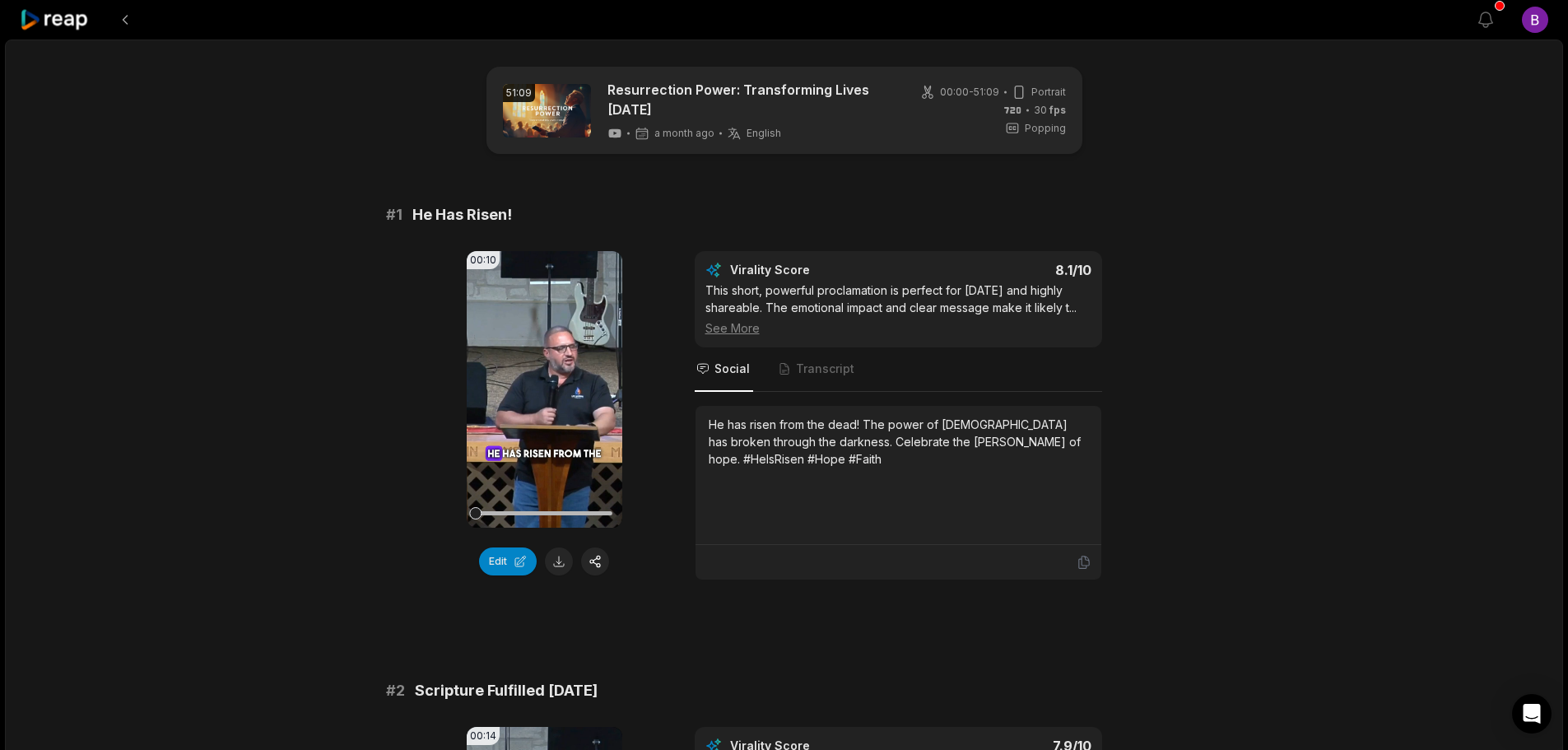 click 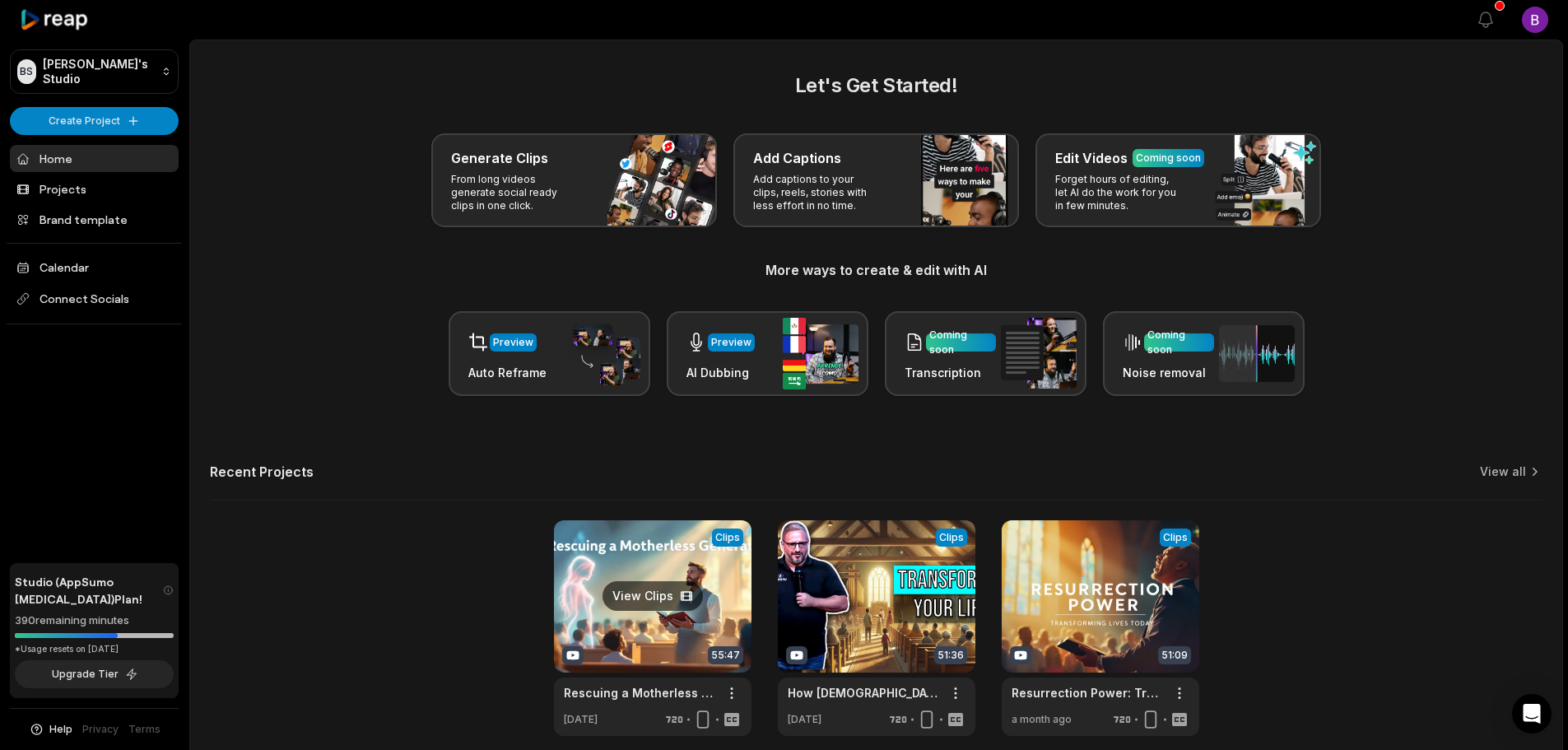 click at bounding box center (653, 628) 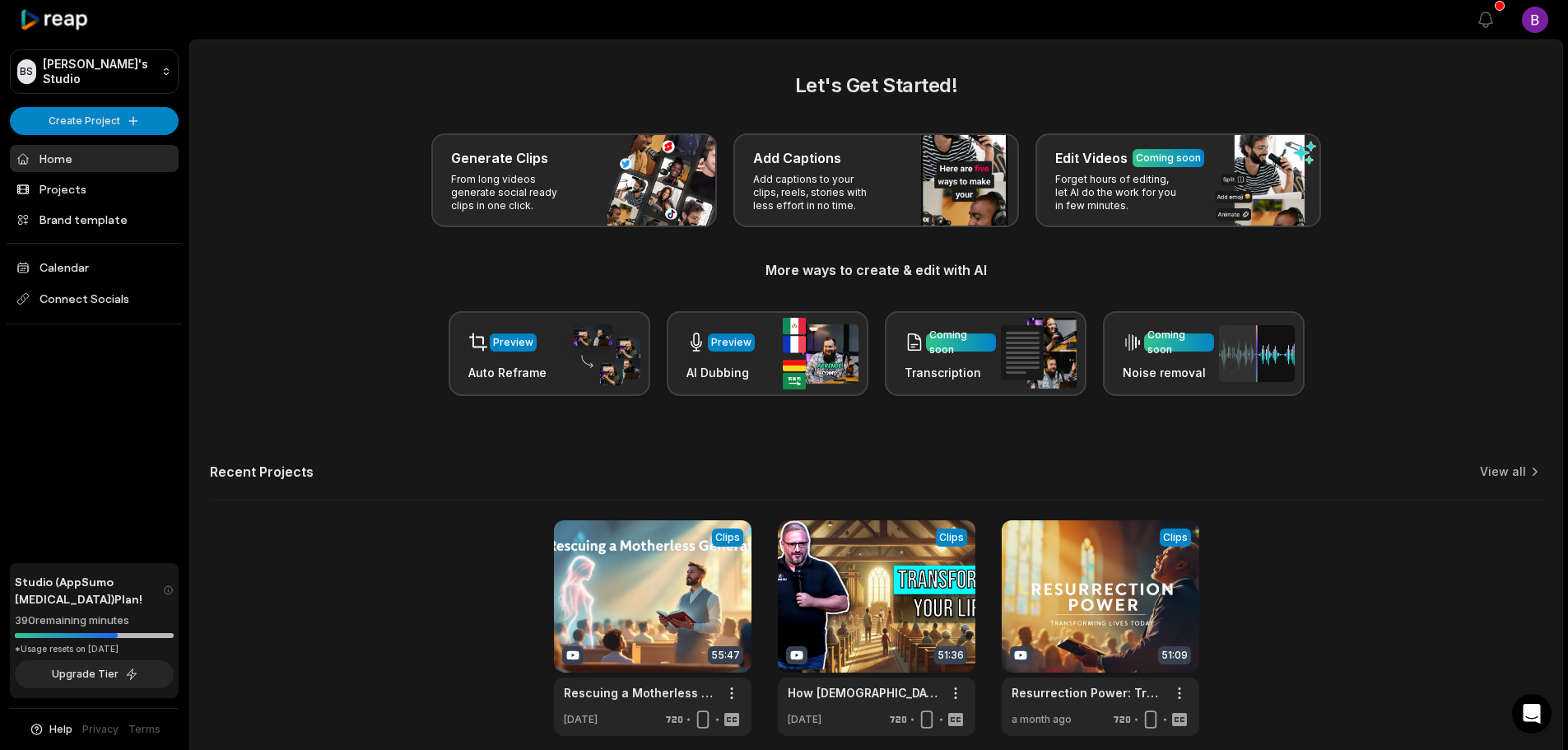 scroll, scrollTop: 0, scrollLeft: 0, axis: both 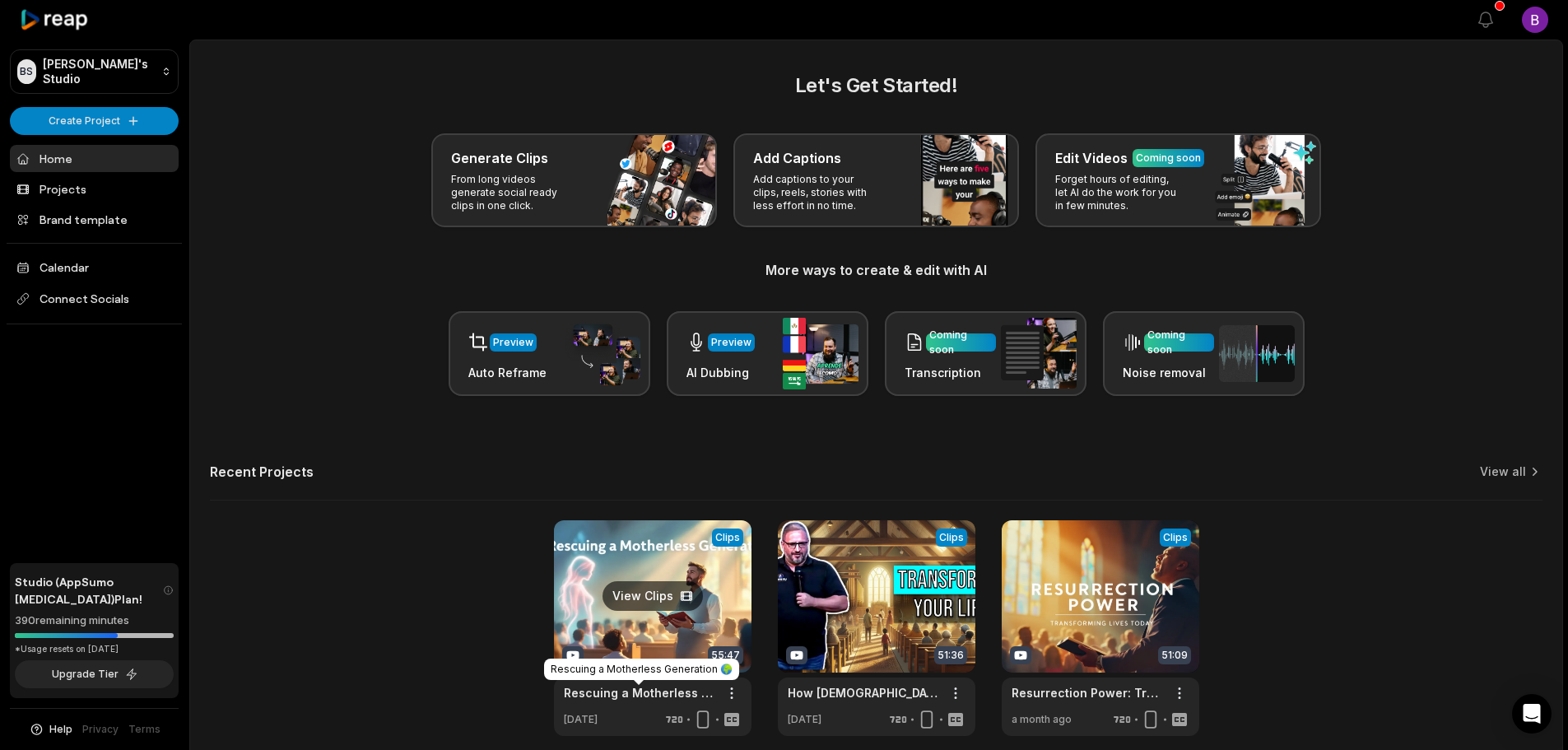 click on "Rescuing a Motherless Generation 🌍" at bounding box center [640, 692] 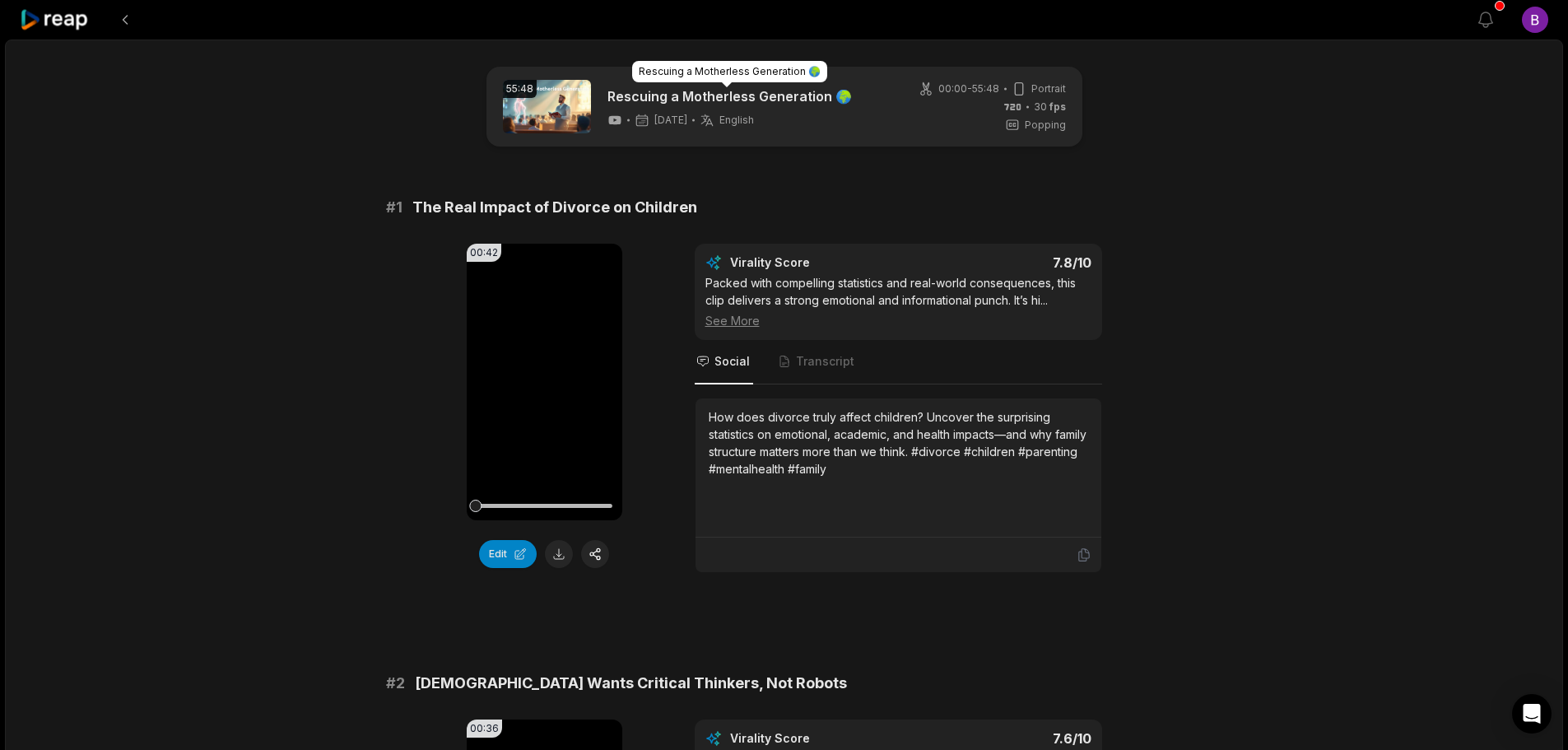 click on "Rescuing a Motherless Generation 🌍" at bounding box center [729, 96] 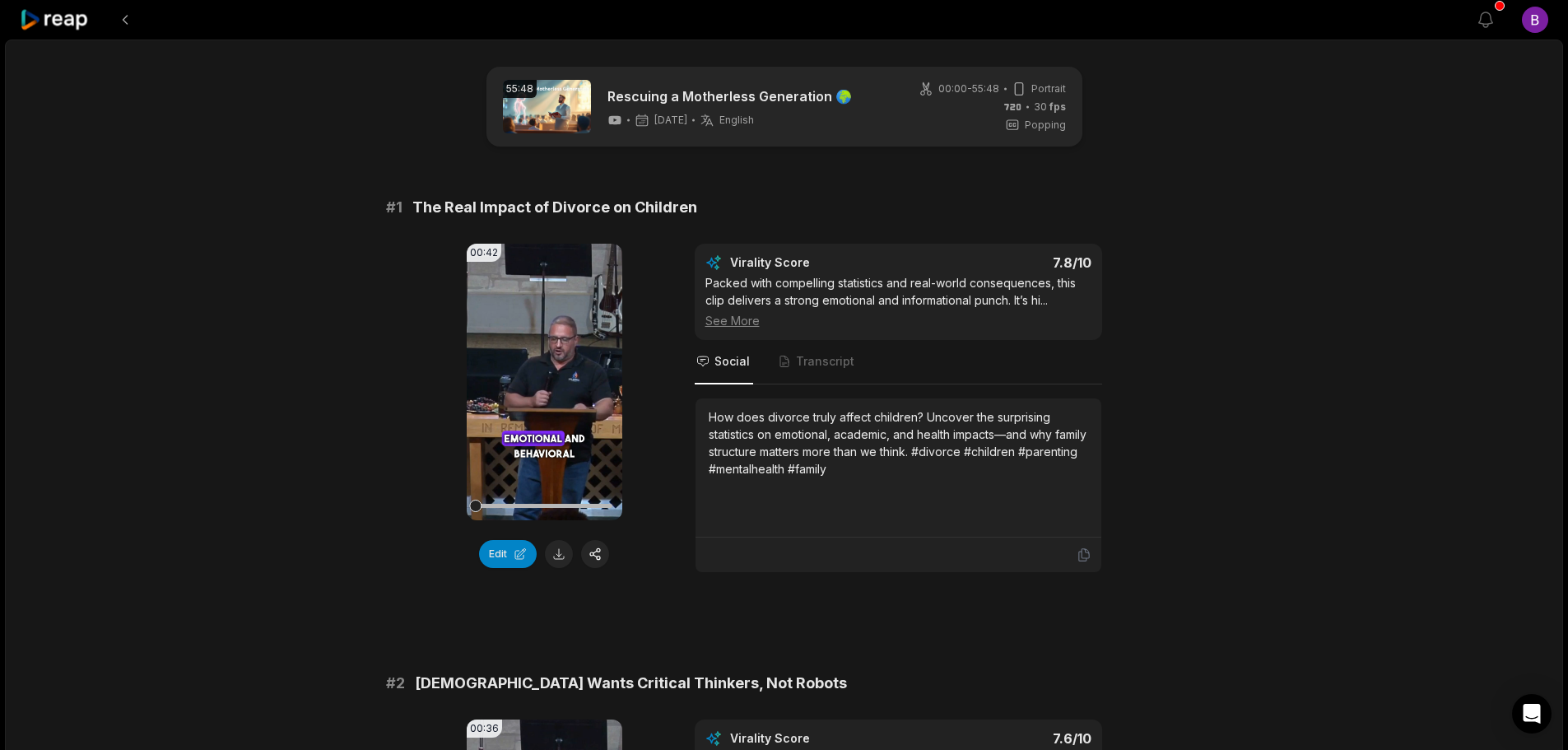 click on "55:48 Rescuing a Motherless Generation 🌍 6 days ago English en 00:00  -  55:48 Portrait 30   fps Popping # 1 The Real Impact of Divorce on Children 00:42 Your browser does not support mp4 format. Edit Virality Score 7.8 /10 Packed with compelling statistics and real-world consequences, this clip delivers a strong emotional and informational punch. It’s hi ...   See More Social Transcript How does divorce truly affect children? Uncover the surprising statistics on emotional, academic, and health impacts—and why family structure matters more than we think. #divorce #children #parenting #mentalhealth #family # 2 God Wants Critical Thinkers, Not Robots 00:36 Your browser does not support mp4 format. Edit Virality Score 7.6 /10 This clip challenges the stereotype of blind faith, encouraging independent thought. It’s empowering and countercultural, likely to r ...   See More Social Transcript # 3 Legalism vs. Liberty in Faith 00:25 Your browser does not support mp4 format. Edit Virality Score 7.6 /10 ..." at bounding box center [784, 2553] 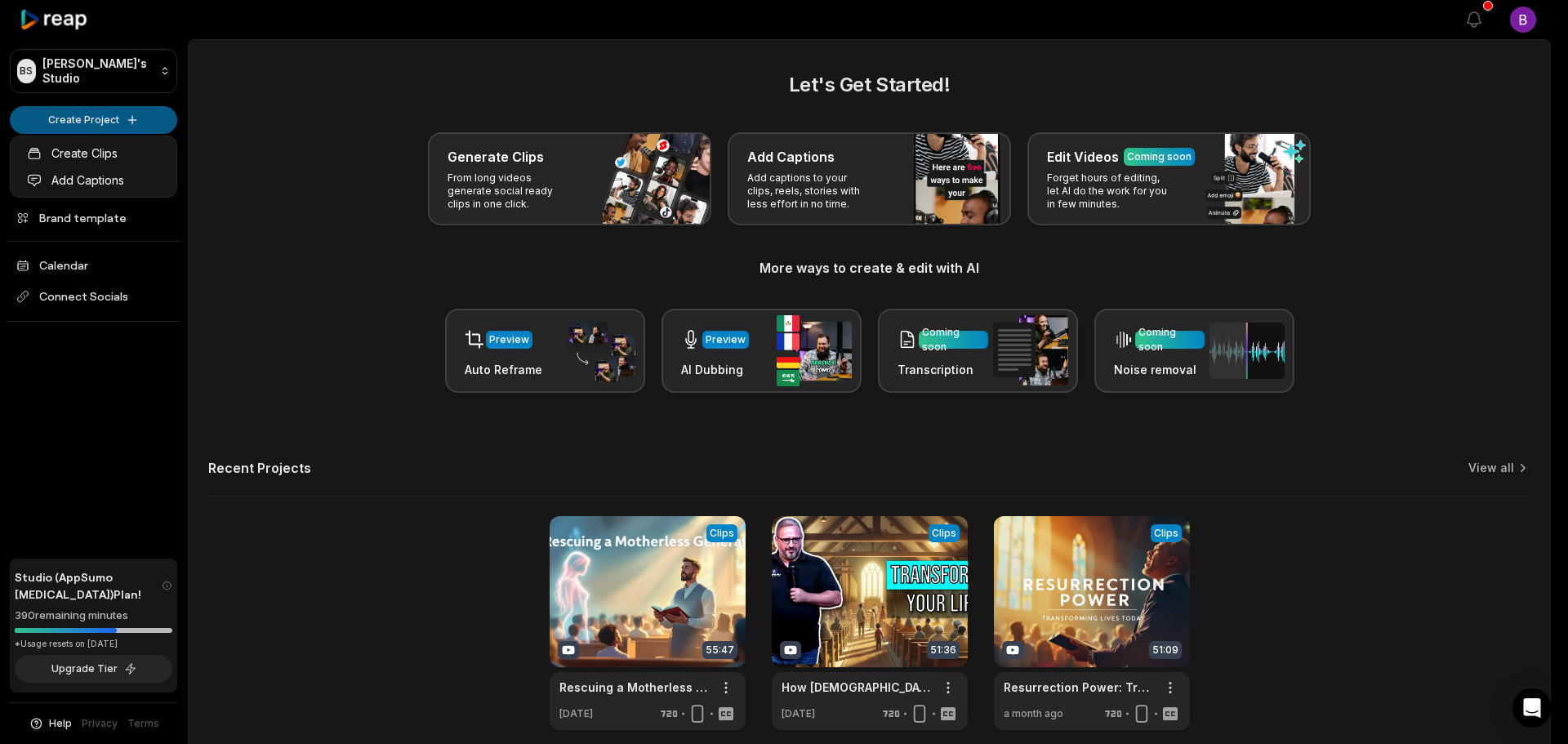 click on "BS Bill's Studio Create Project Home Projects Brand template Calendar Connect Socials Studio (AppSumo T3)  Plan! 390  remaining minutes *Usage resets on July 2, 2025 Upgrade Tier Help Privacy Terms Open sidebar View notifications Open user menu   Let's Get Started! Generate Clips From long videos generate social ready clips in one click. Add Captions Add captions to your clips, reels, stories with less effort in no time. Edit Videos Coming soon Forget hours of editing, let AI do the work for you in few minutes. More ways to create & edit with AI Preview Auto Reframe Preview AI Dubbing Coming soon Transcription Coming soon Noise removal Recent Projects View all View Clips Clips 55:47 Rescuing a Motherless Generation 🌍 Open options 6 days ago View Clips Clips 51:36 How Church Community Can Change Your Life 🌟 Open options 24 days ago View Clips Clips 51:09 Resurrection Power: Transforming Lives Today Open options a month ago Made with   in San Francisco
Create Clips Add Captions" at bounding box center [784, 372] 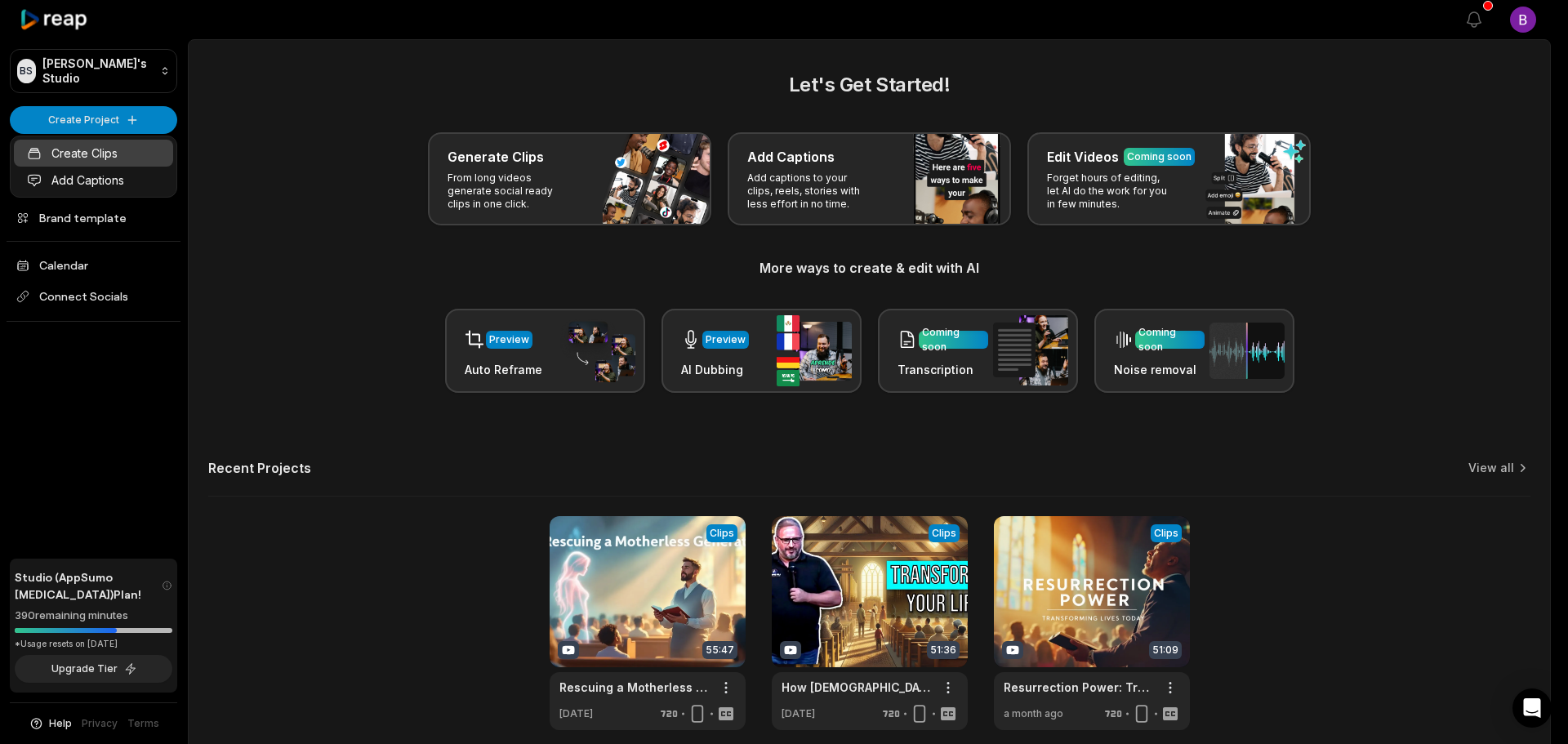 click on "Create Clips" at bounding box center (93, 153) 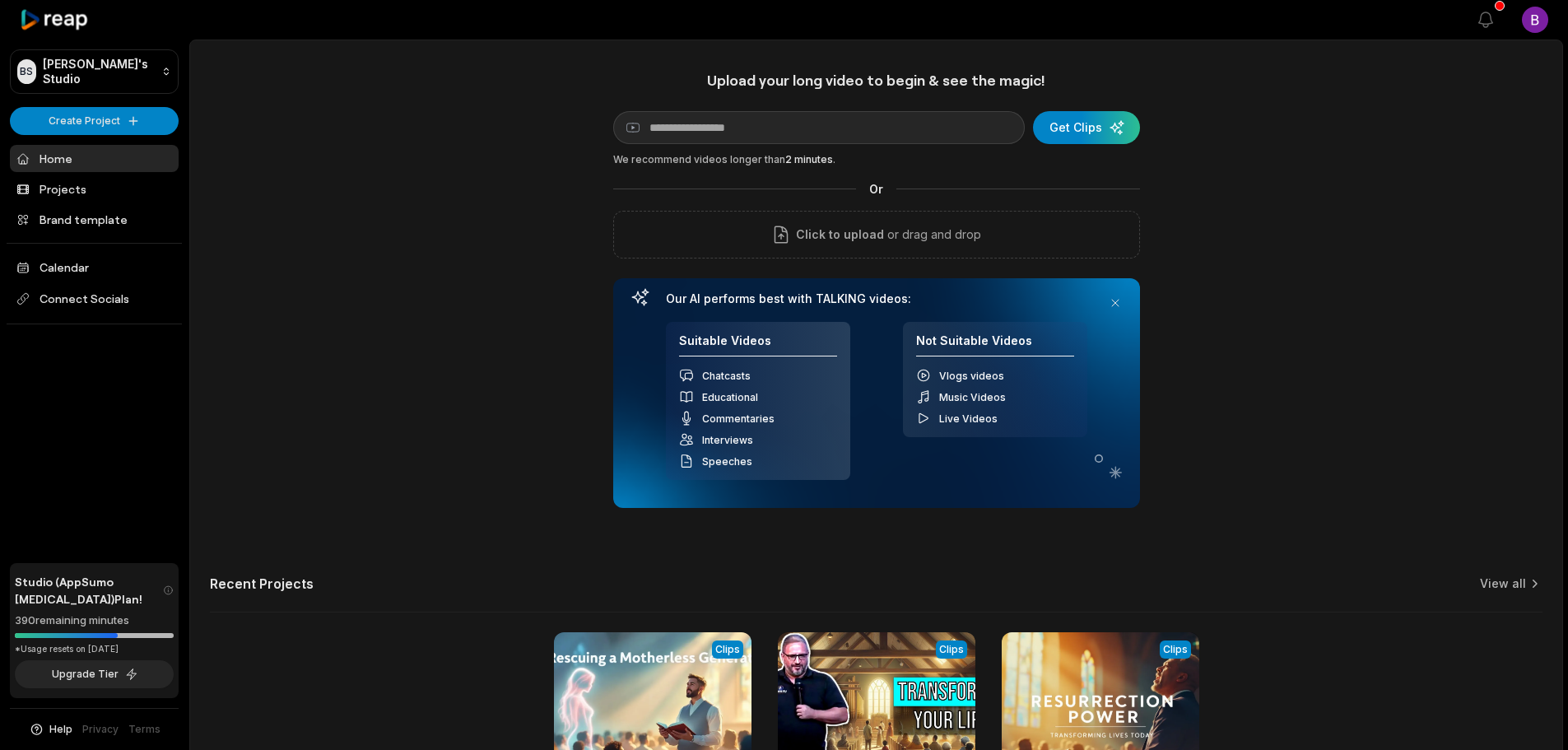 scroll, scrollTop: 0, scrollLeft: 0, axis: both 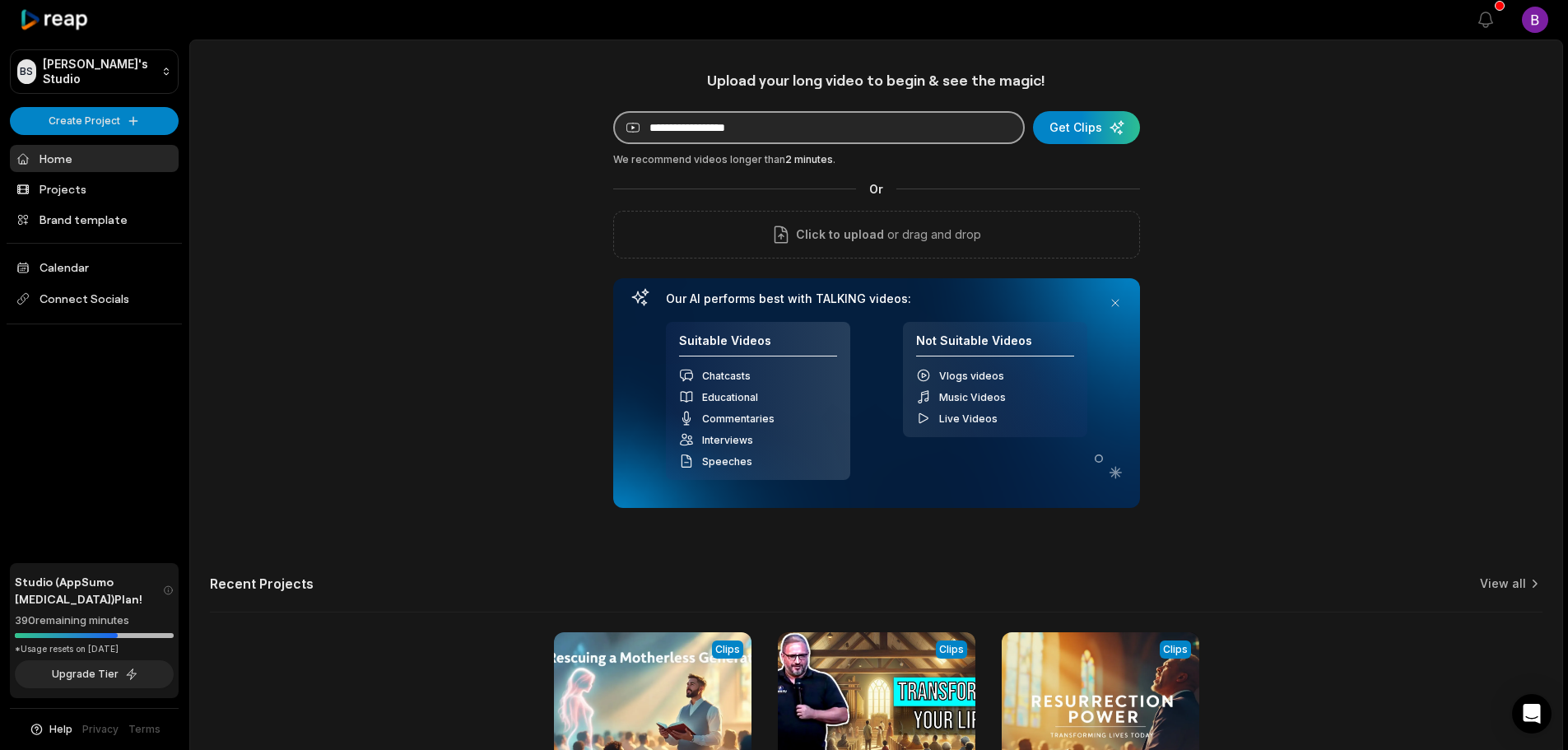 click at bounding box center (819, 128) 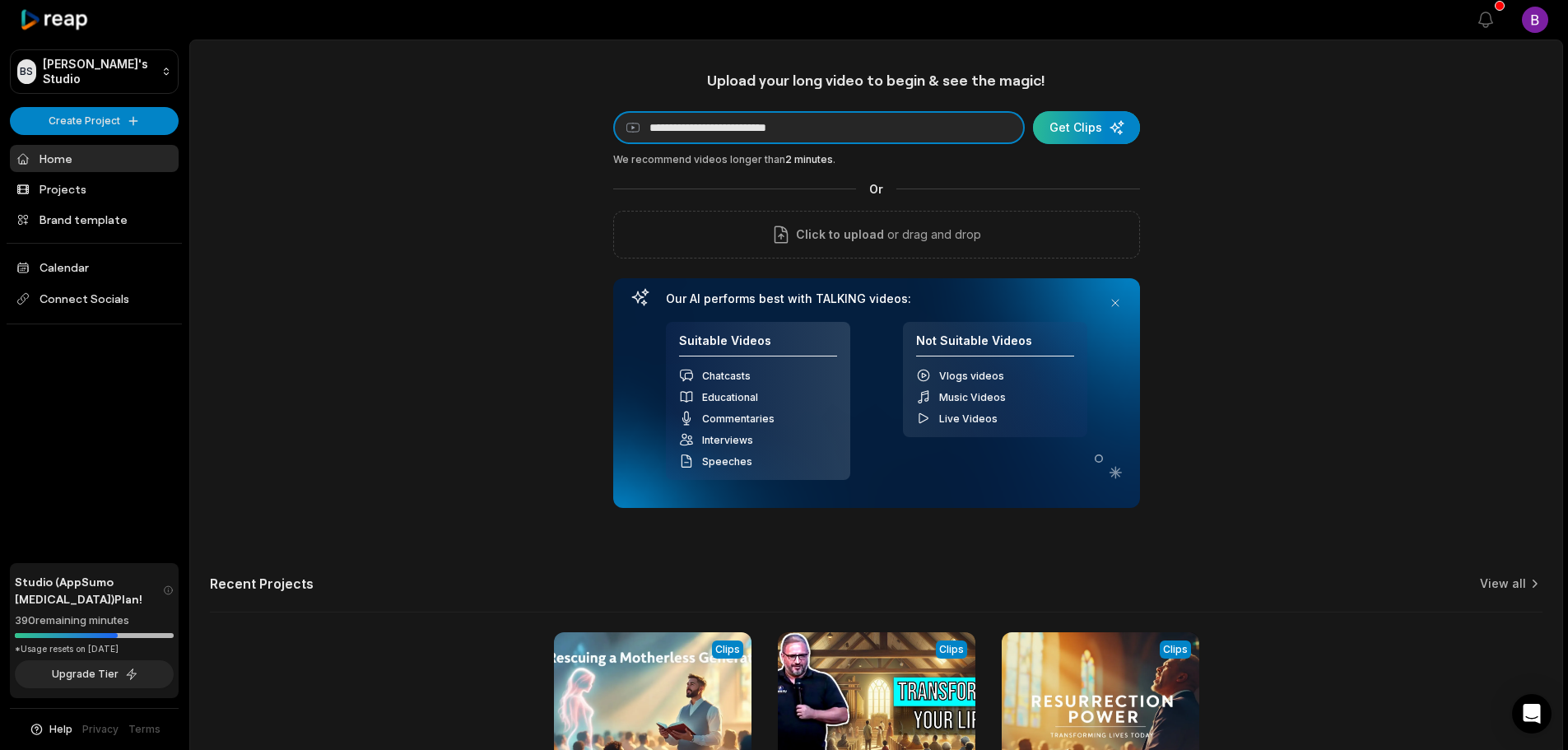 type on "**********" 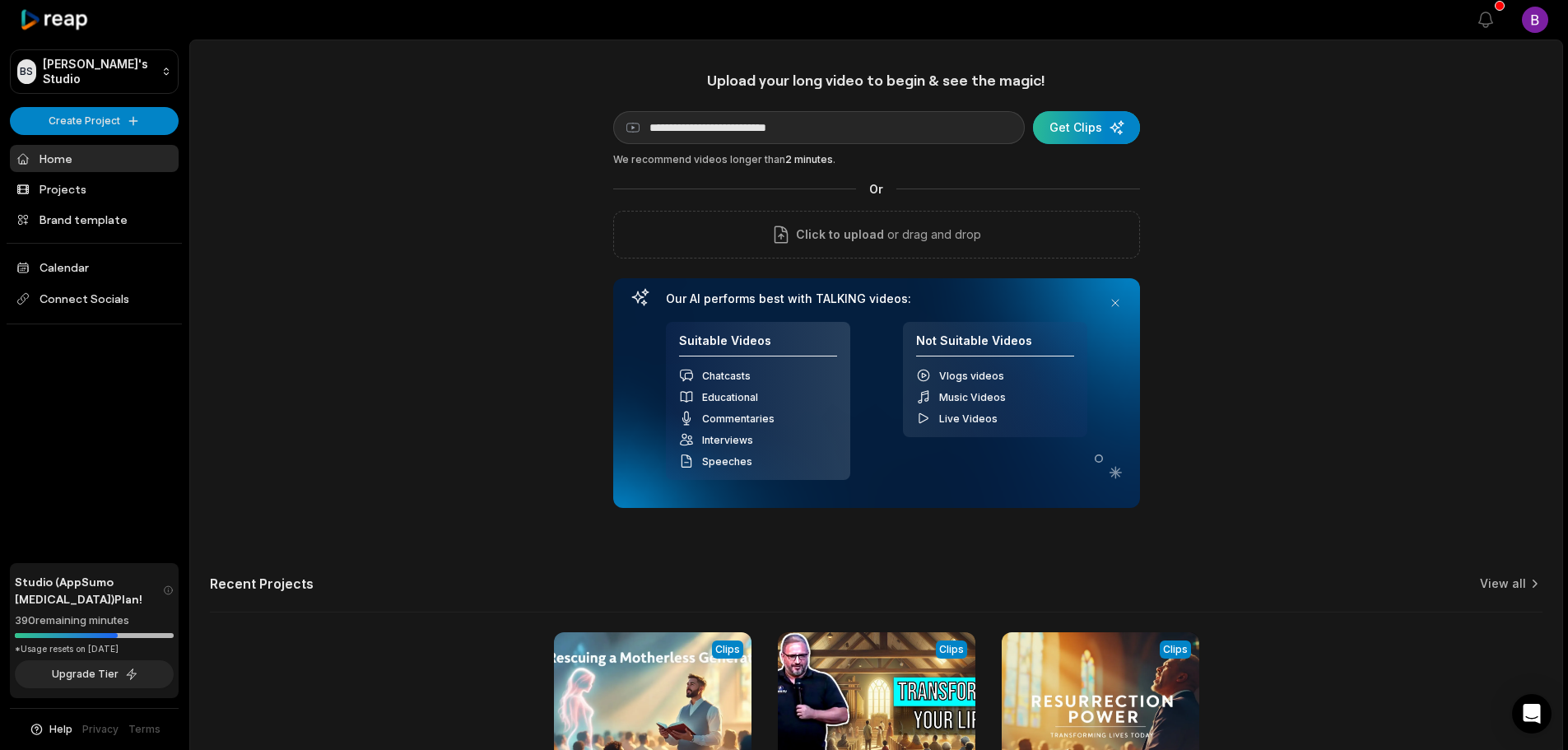 click at bounding box center [1086, 128] 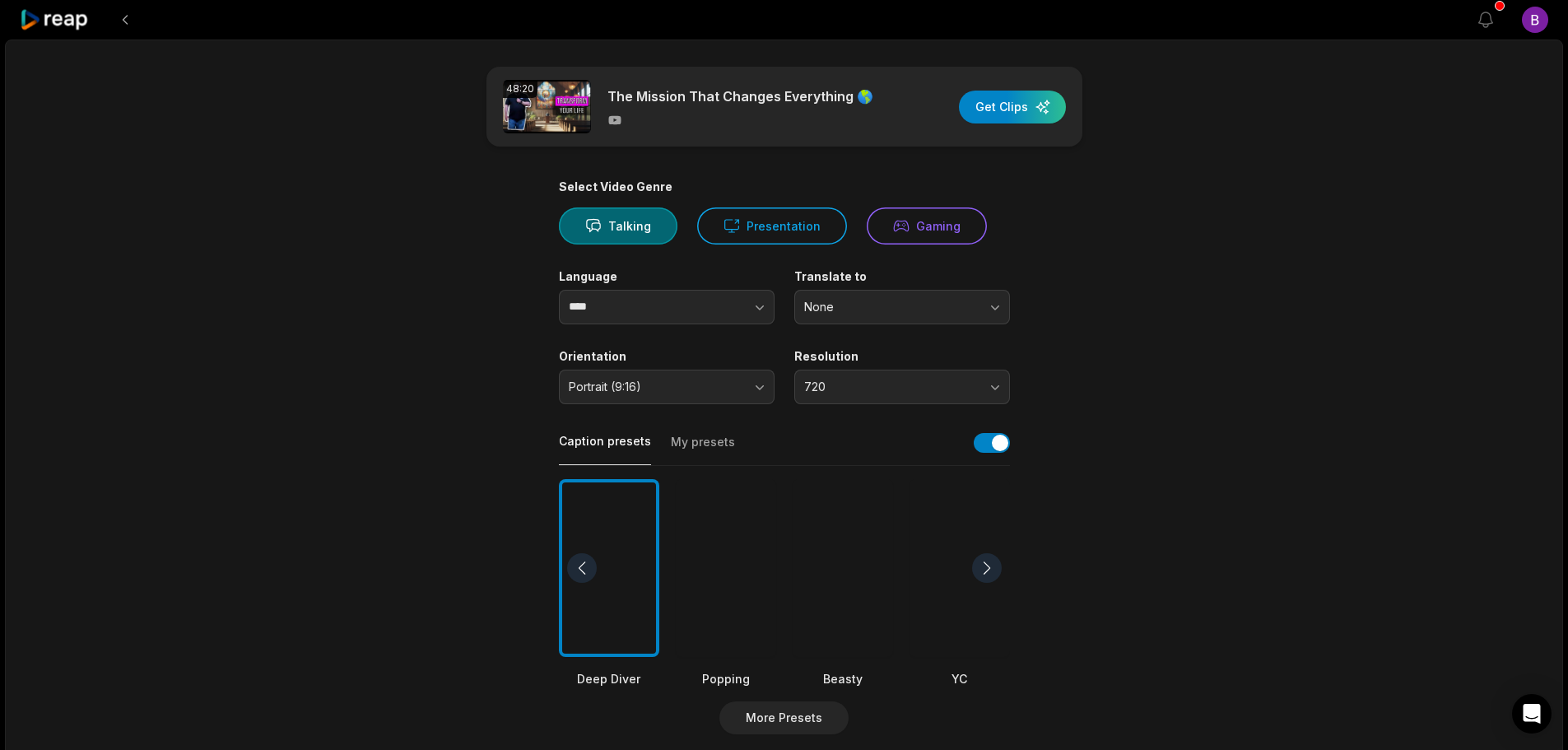 click at bounding box center (726, 568) 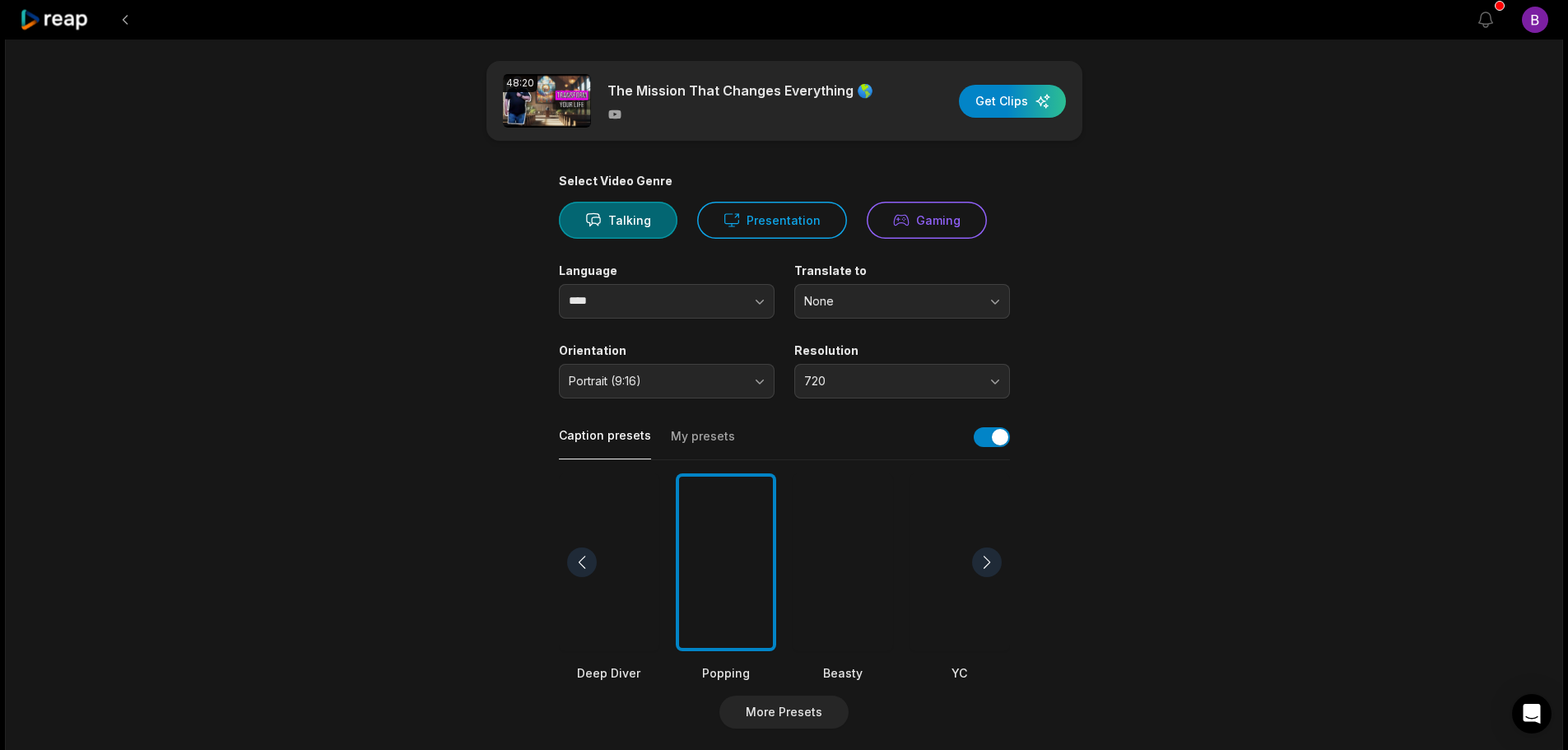 scroll, scrollTop: 0, scrollLeft: 0, axis: both 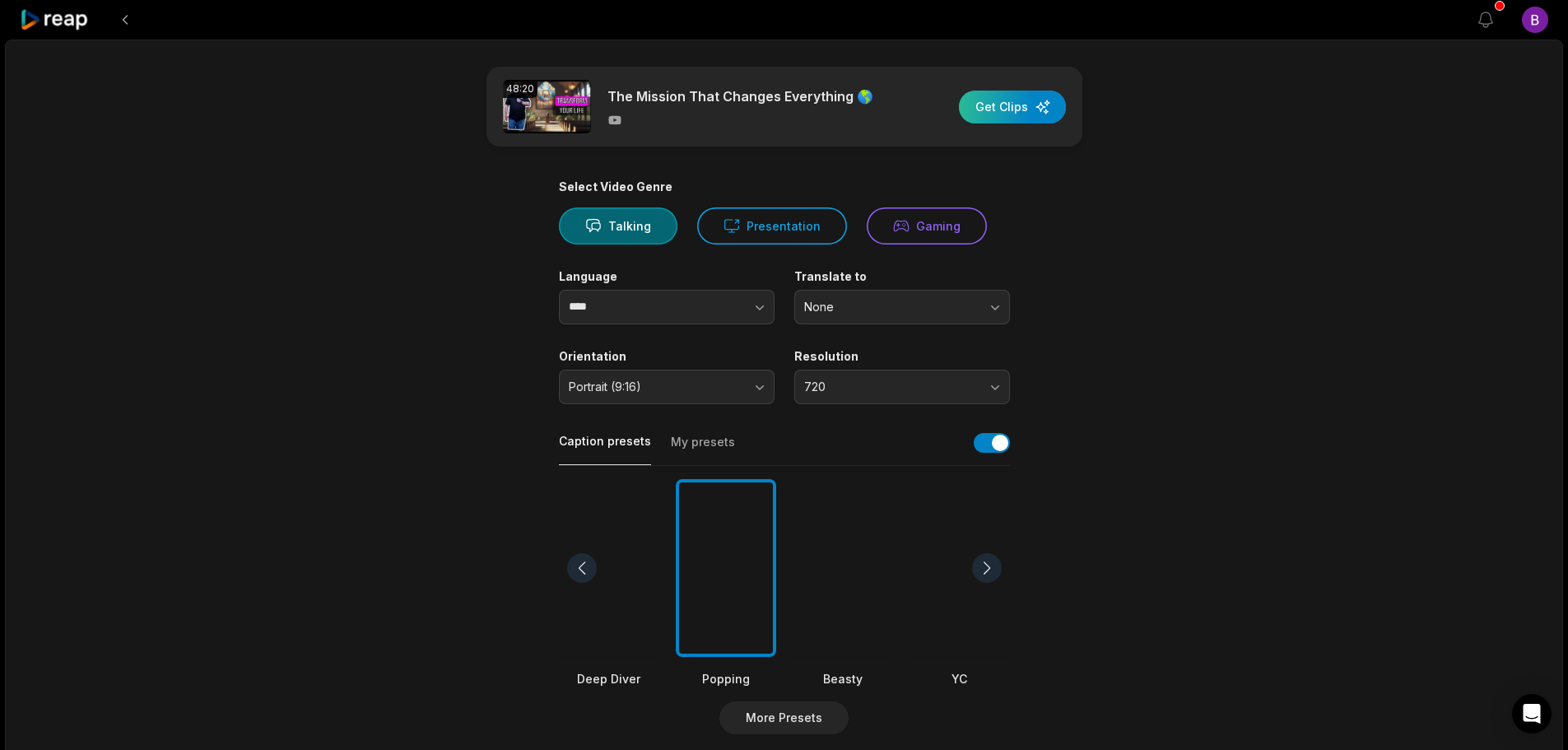 click at bounding box center (1012, 107) 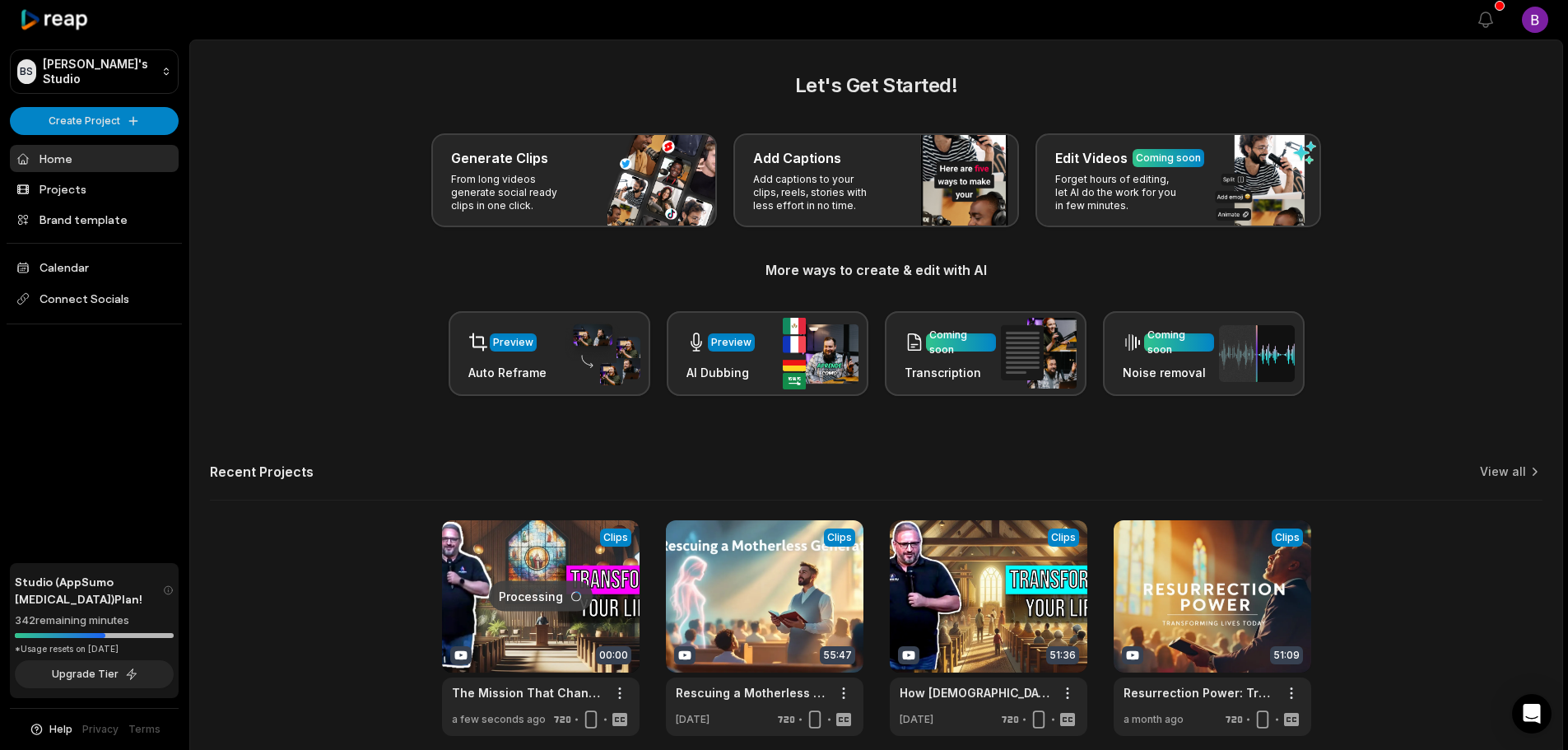 scroll, scrollTop: 0, scrollLeft: 0, axis: both 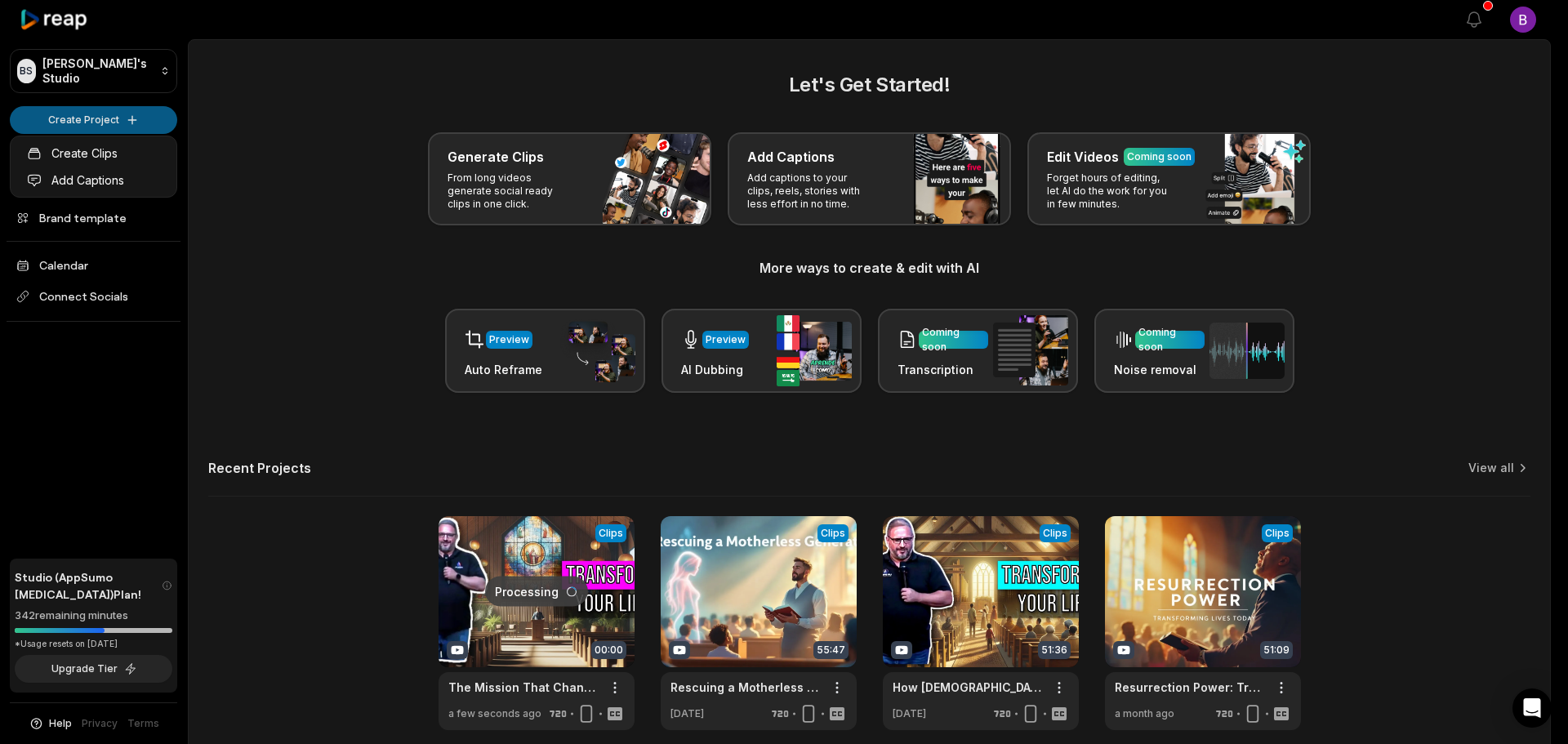 click on "BS Bill's Studio Create Project Home Projects Brand template Calendar Connect Socials Studio (AppSumo [MEDICAL_DATA])  Plan! 342  remaining minutes *Usage resets on [DATE] Upgrade Tier Help Privacy Terms Open sidebar View notifications Open user menu   Let's Get Started! Generate Clips From long videos generate social ready clips in one click. Add Captions Add captions to your clips, reels, stories with less effort in no time. Edit Videos Coming soon Forget hours of editing, let AI do the work for you in few minutes. More ways to create & edit with AI Preview Auto Reframe Preview AI Dubbing Coming soon Transcription Coming soon Noise removal Recent Projects View all Processing Clips 00:00 The Mission That Changes Everything 🌎 Open options a few seconds ago View Clips Clips 55:47 Rescuing a Motherless Generation 🌍 Open options [DATE] View Clips Clips 51:36 How [DEMOGRAPHIC_DATA] Community Can Change Your Life 🌟 Open options [DATE] View Clips Clips 51:09 Resurrection Power: Transforming Lives [DATE] Open options" at bounding box center (784, 372) 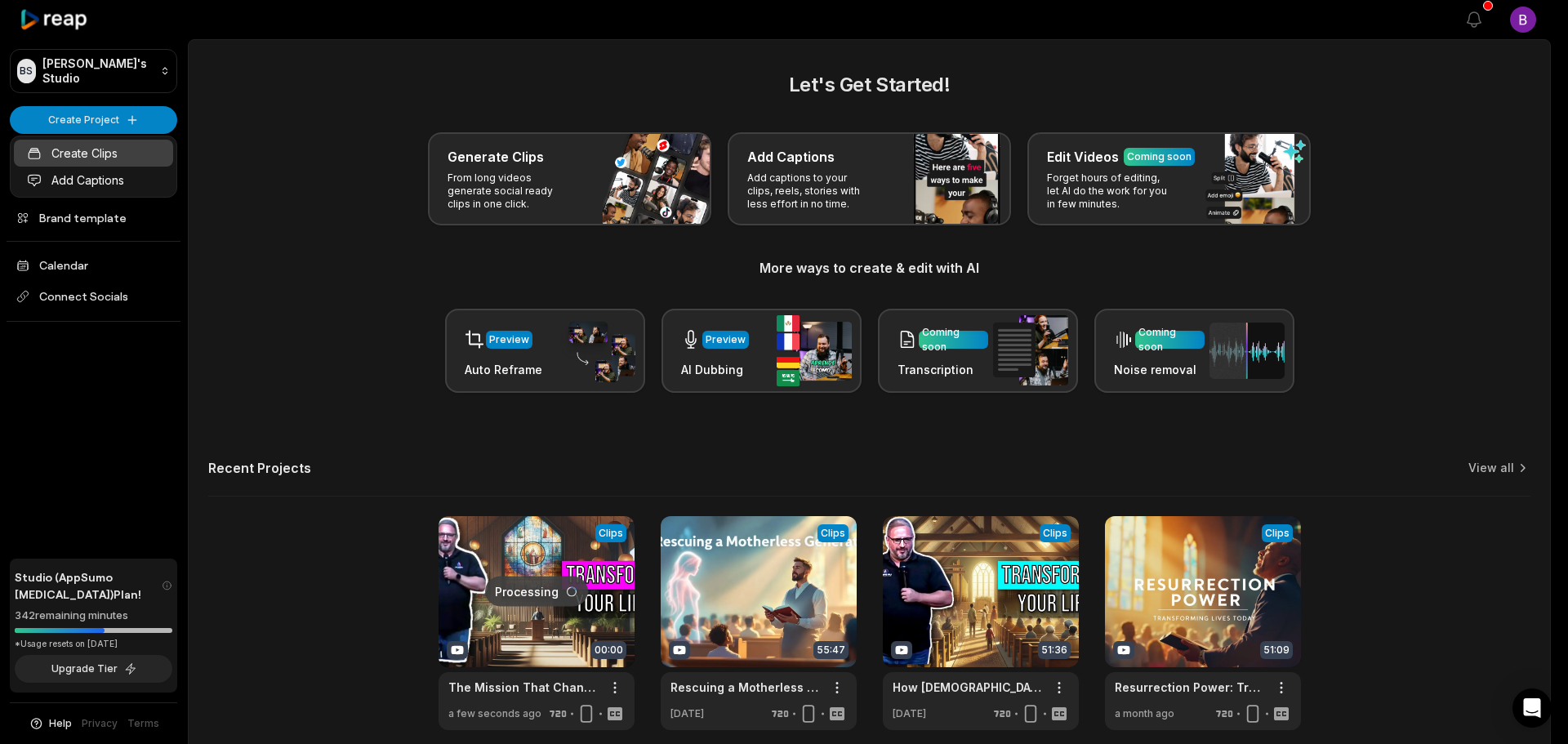 click on "Create Clips" at bounding box center (93, 153) 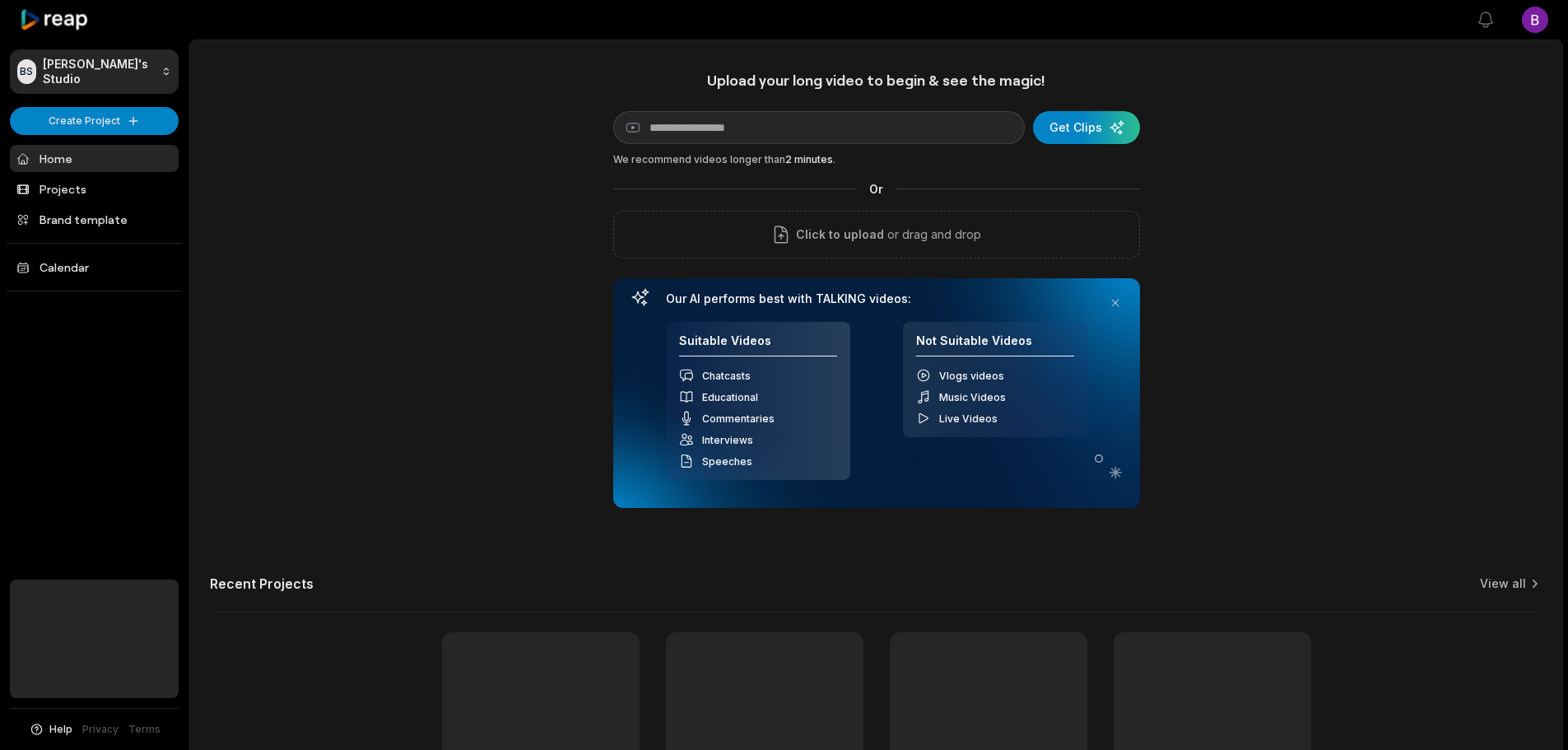 scroll, scrollTop: 0, scrollLeft: 0, axis: both 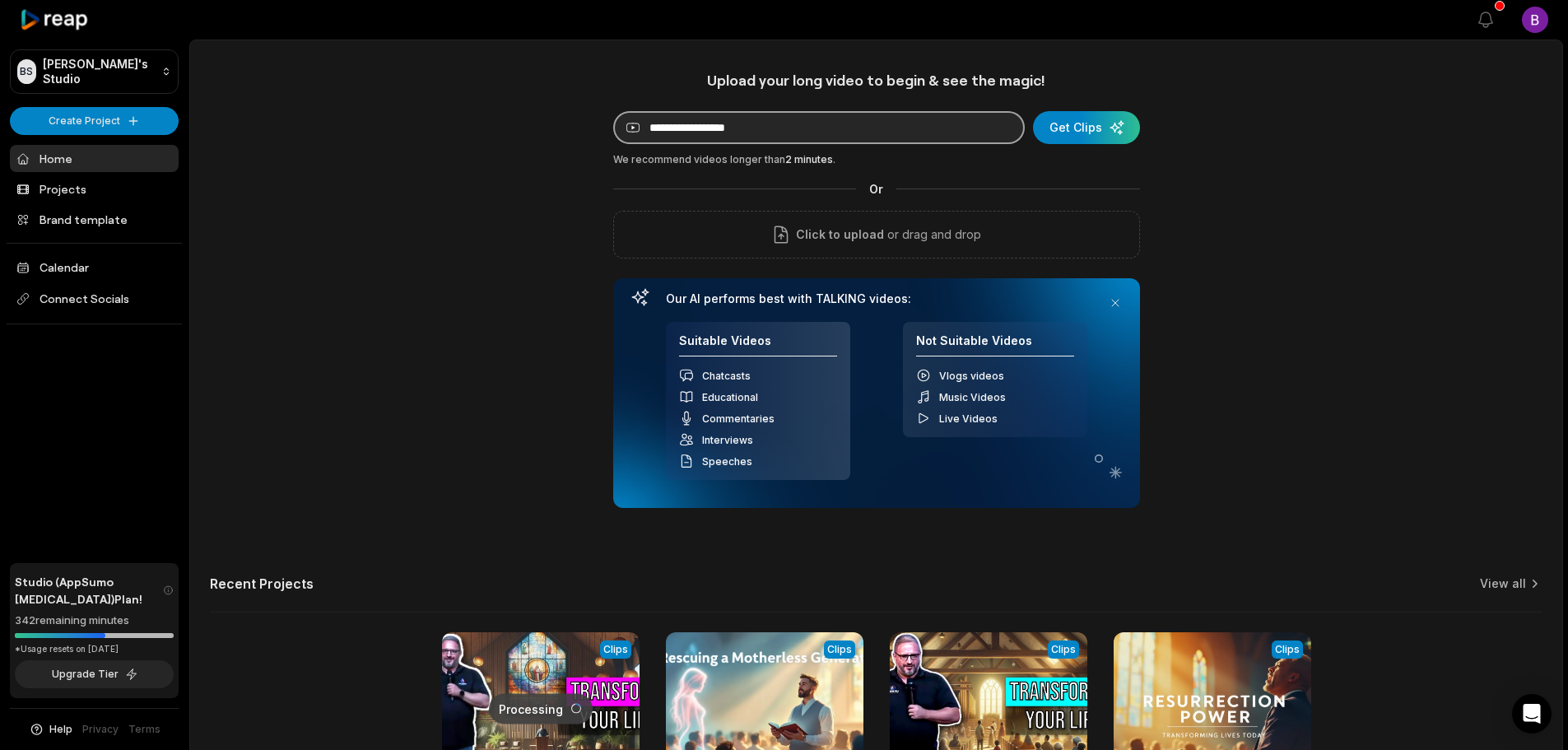 click at bounding box center [819, 128] 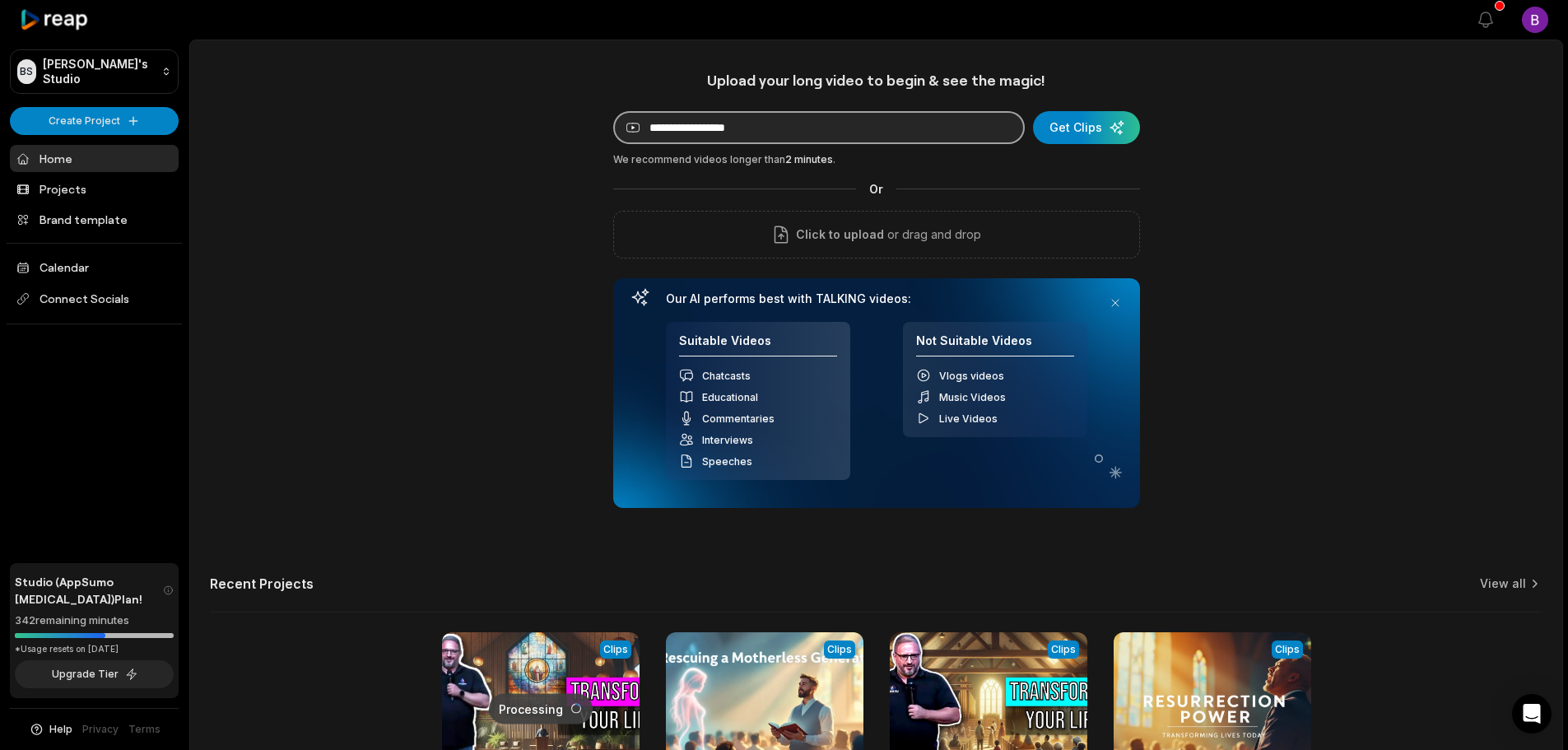 paste on "**********" 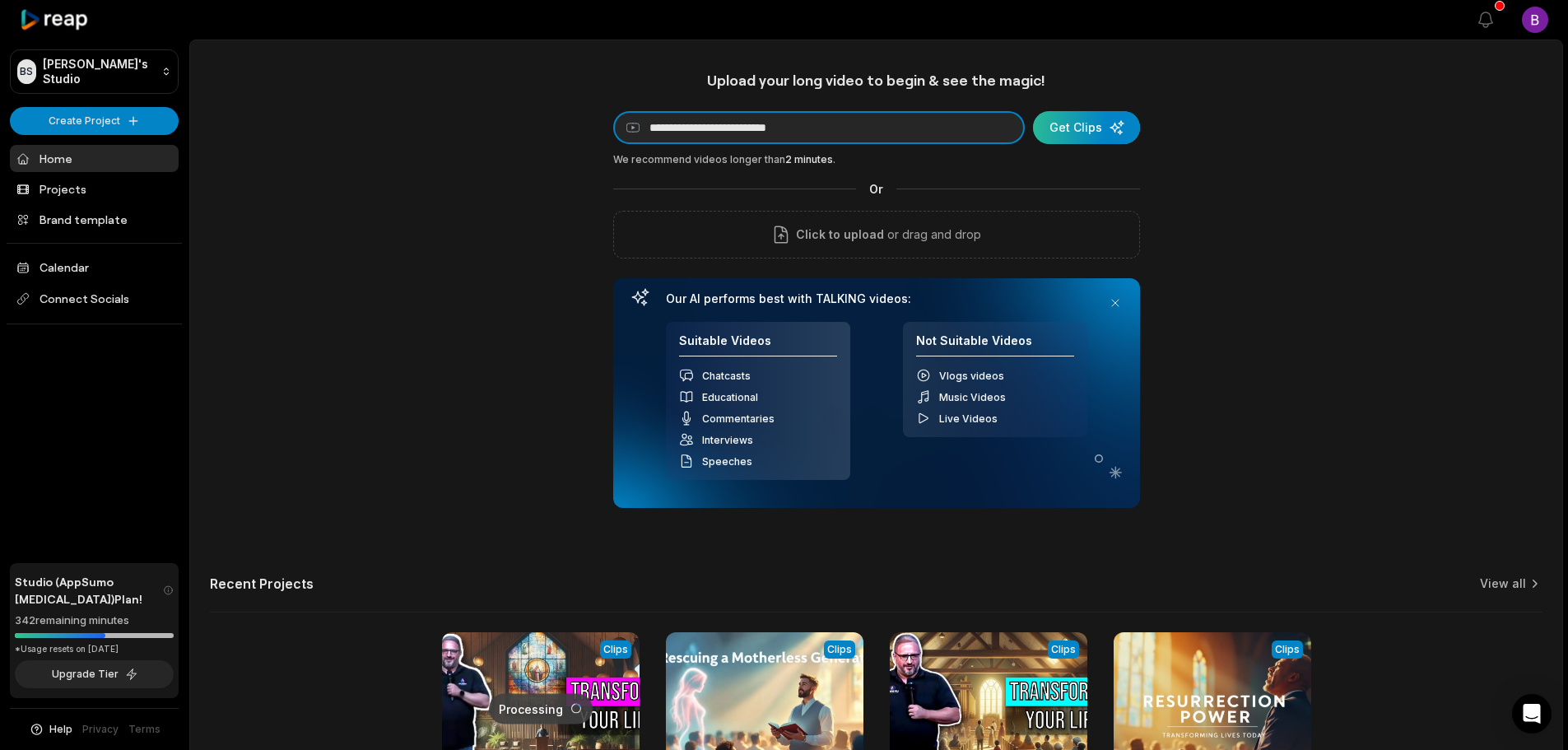 type on "**********" 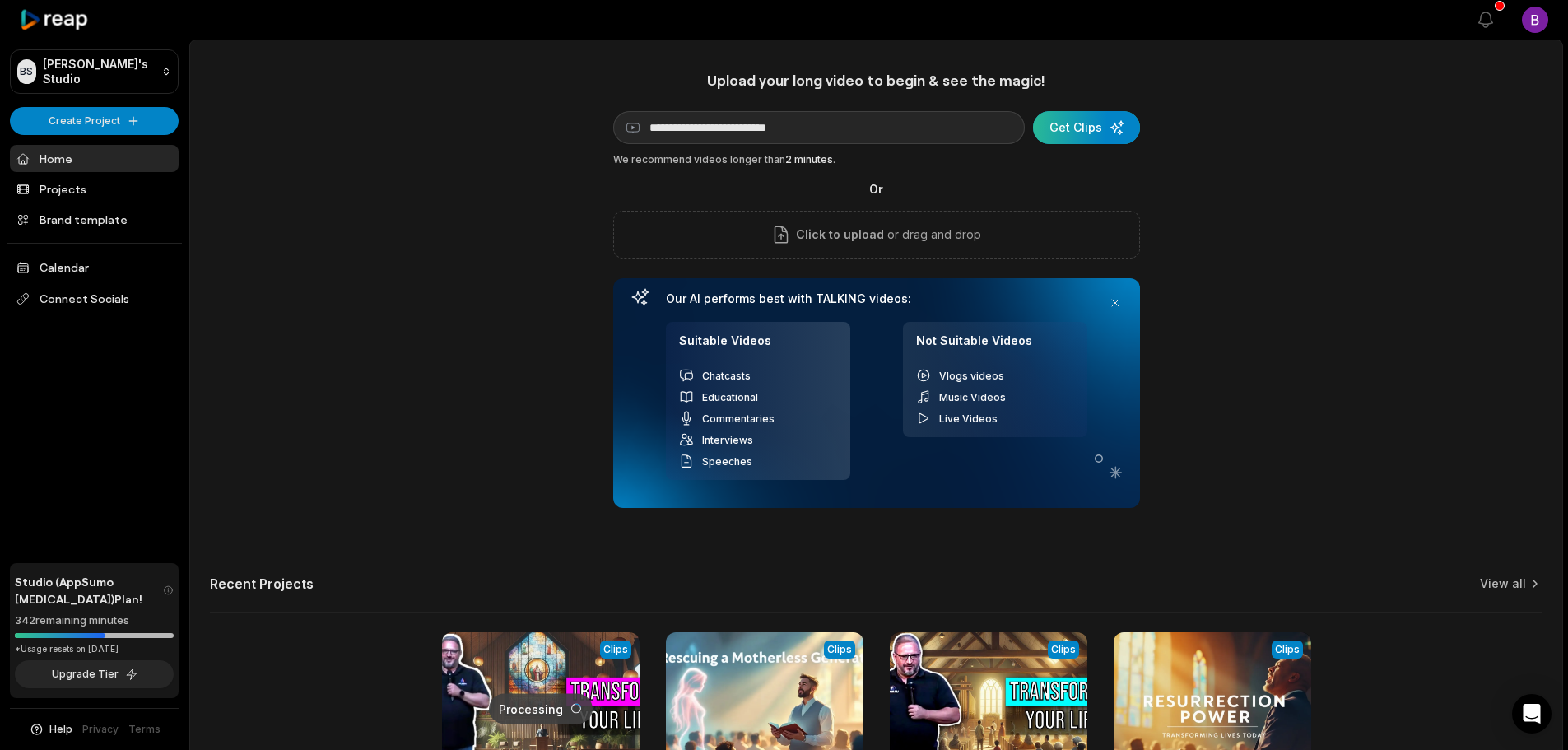 click at bounding box center [1086, 128] 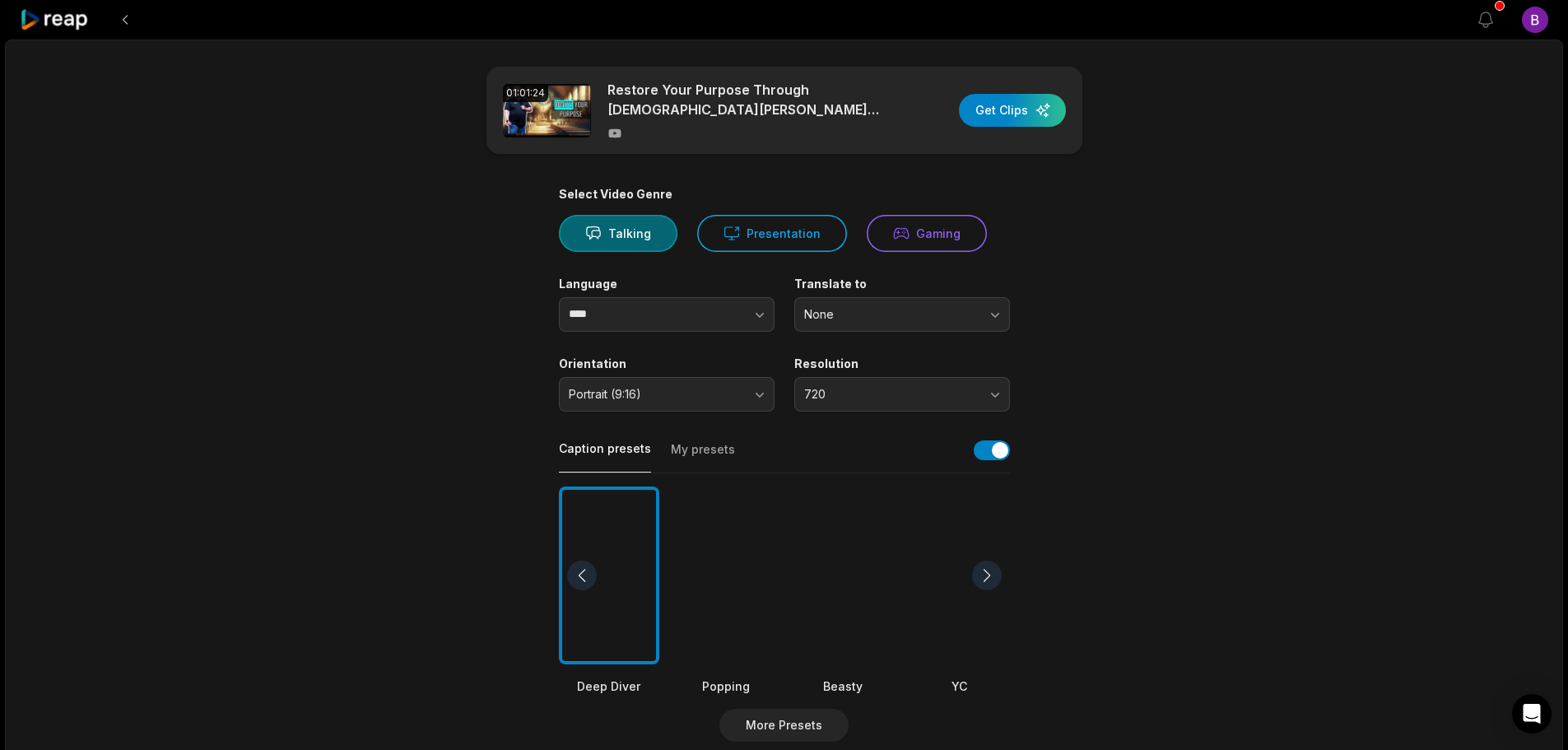 click at bounding box center (726, 575) 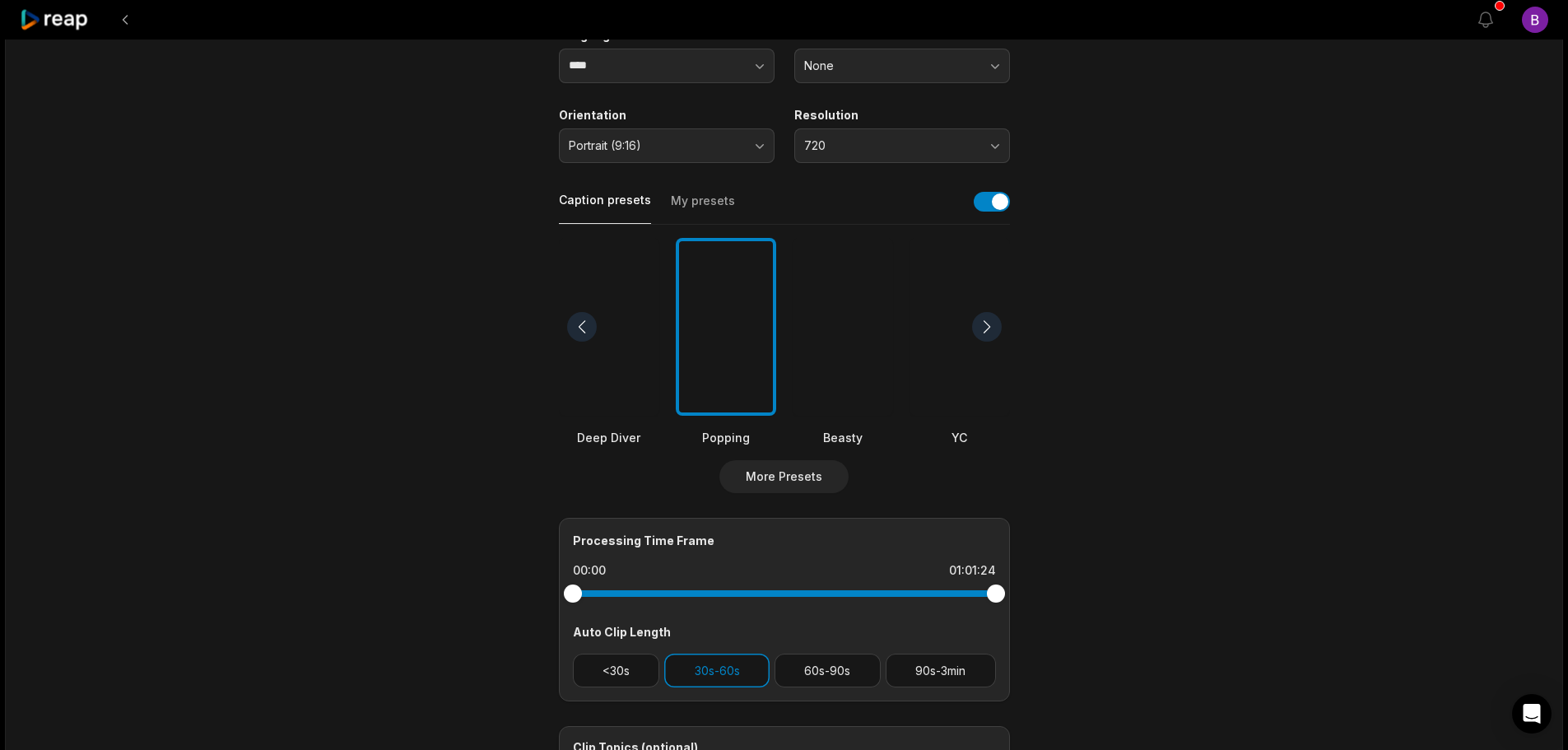 scroll, scrollTop: 0, scrollLeft: 0, axis: both 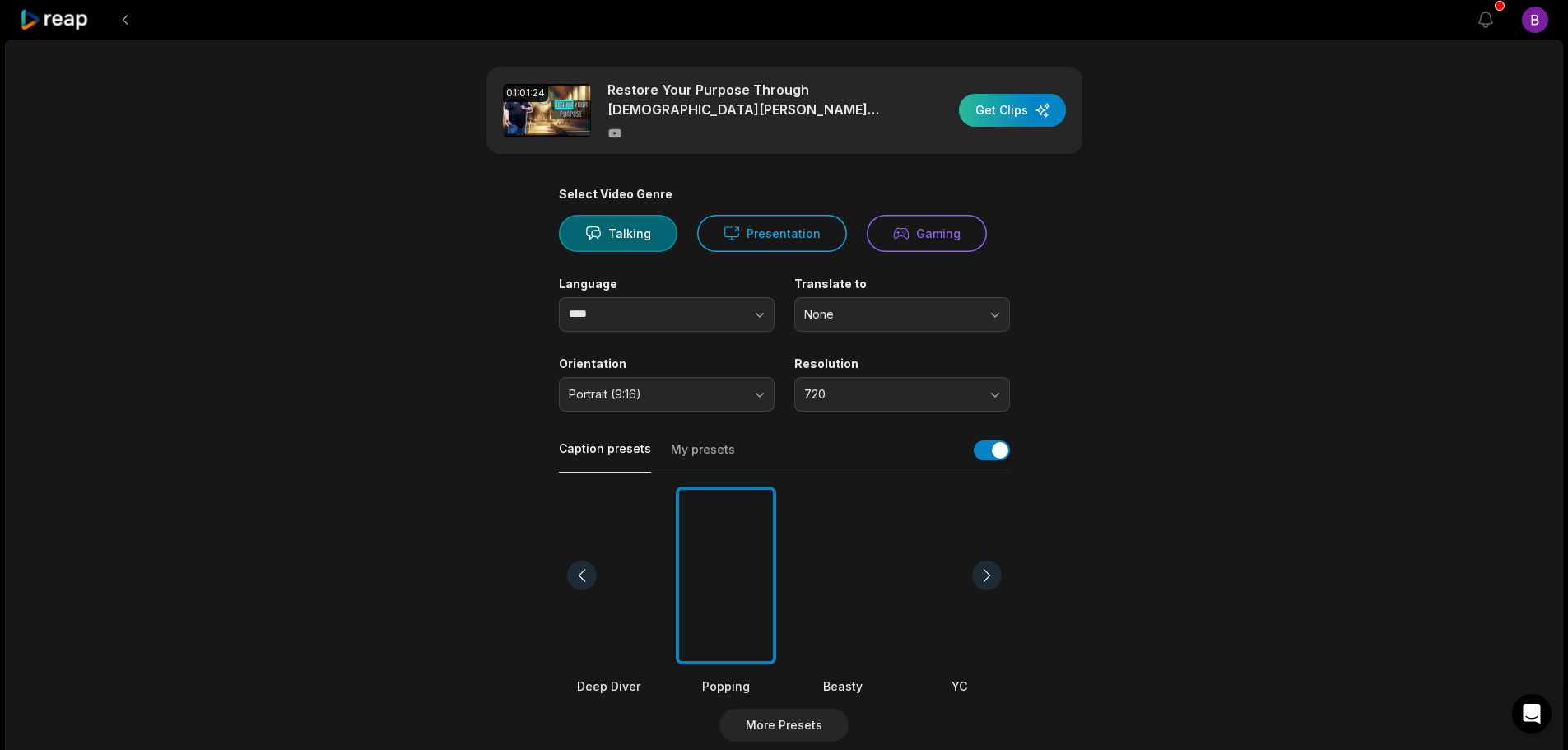 click at bounding box center (1012, 110) 